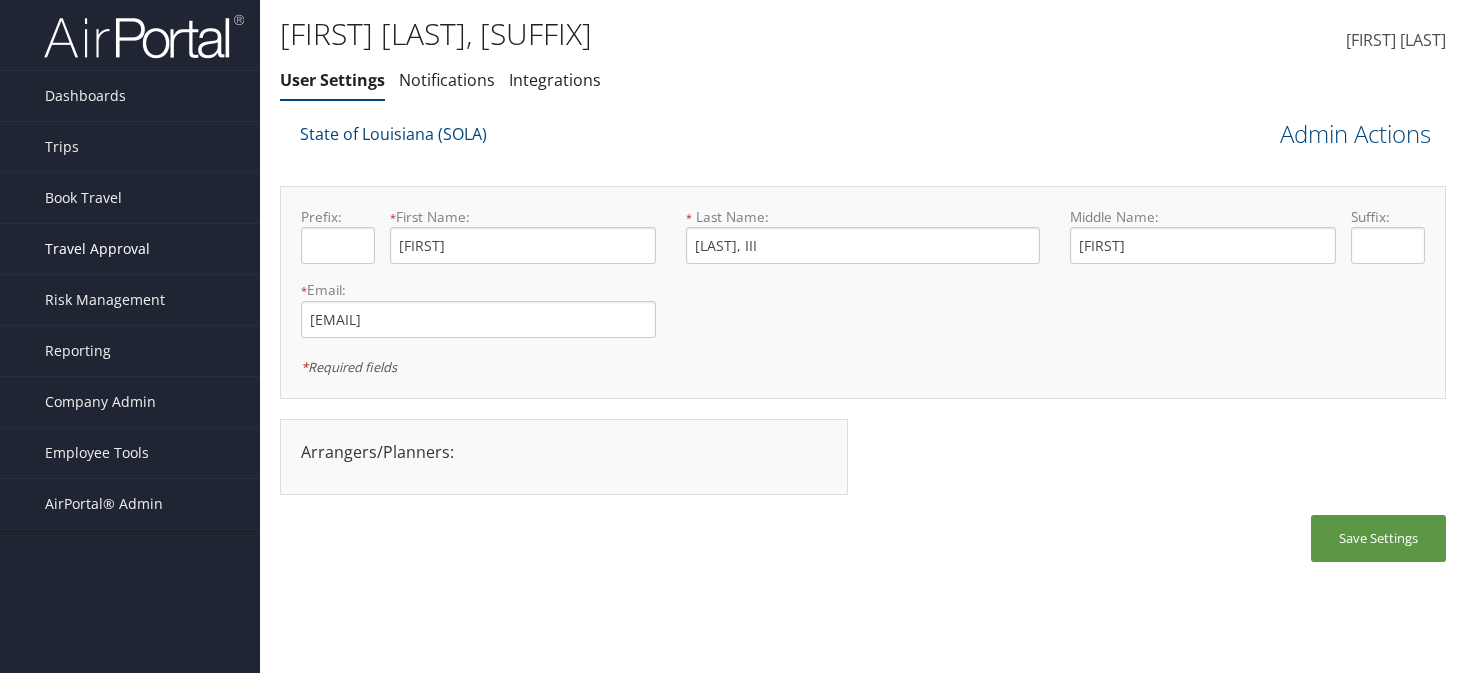 scroll, scrollTop: 0, scrollLeft: 0, axis: both 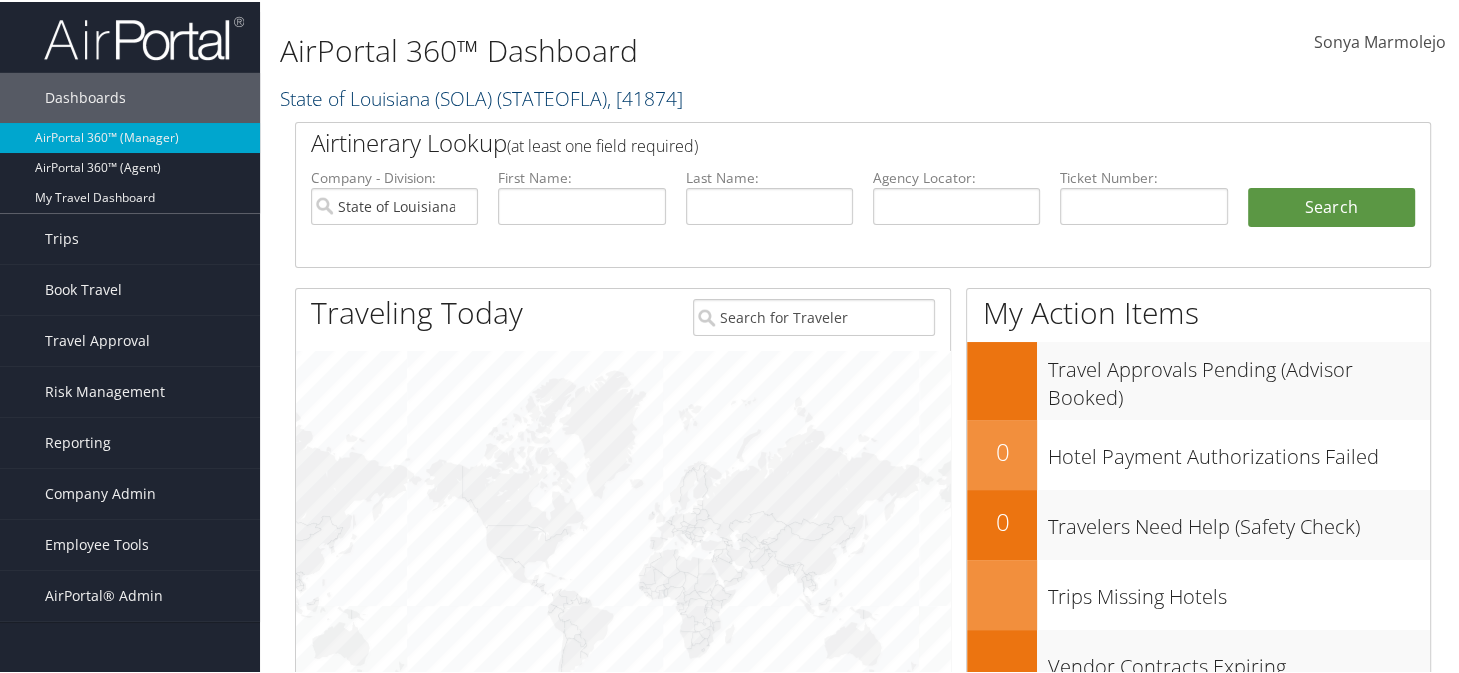 click on "State of Louisiana (SOLA)   ( STATEOFLA )  , [ 41874 ]" at bounding box center (481, 96) 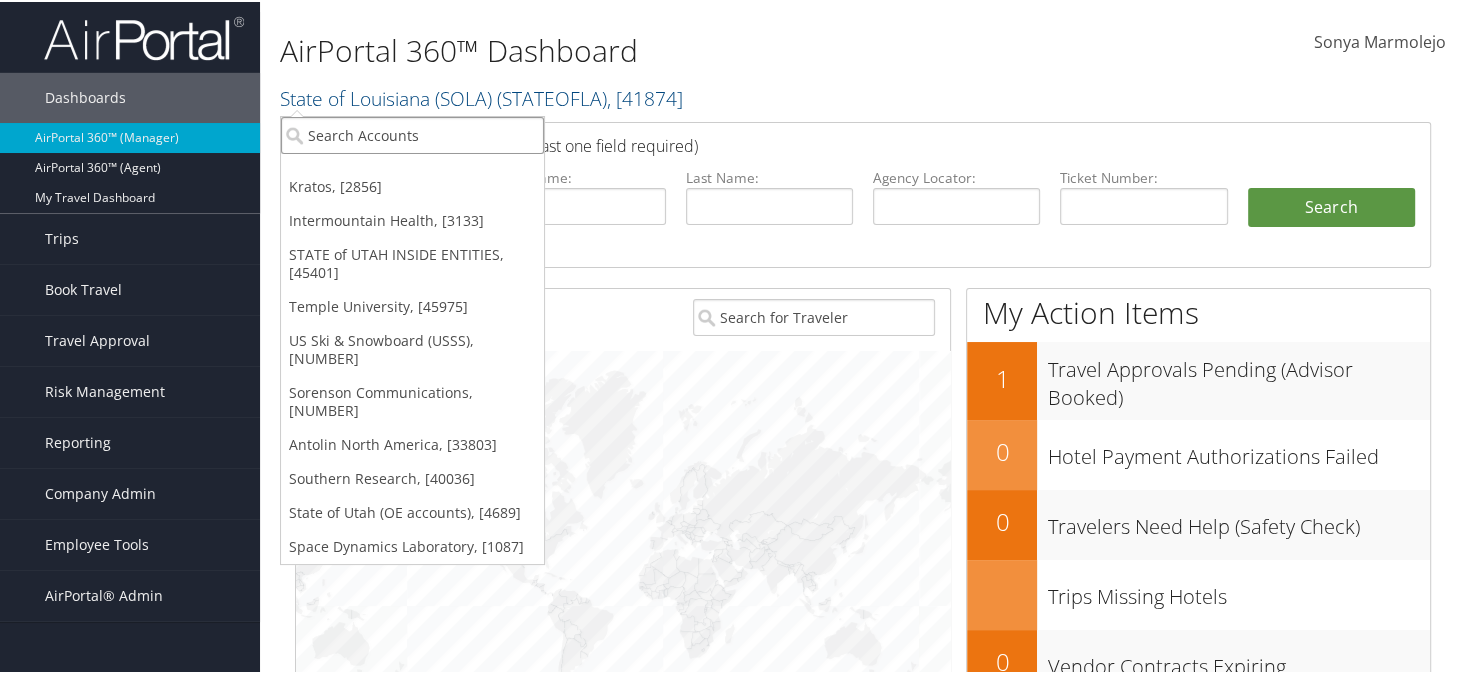 click at bounding box center (412, 133) 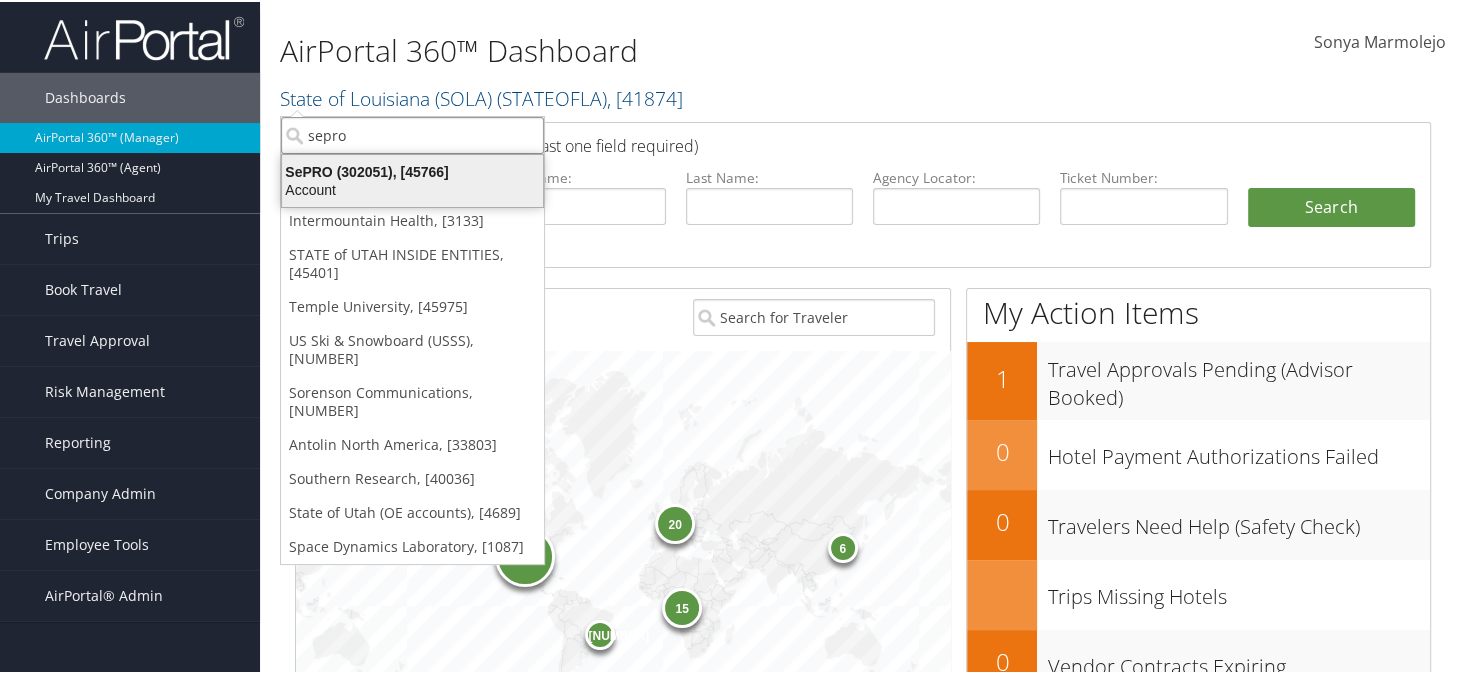 click on "Account" at bounding box center [412, 170] 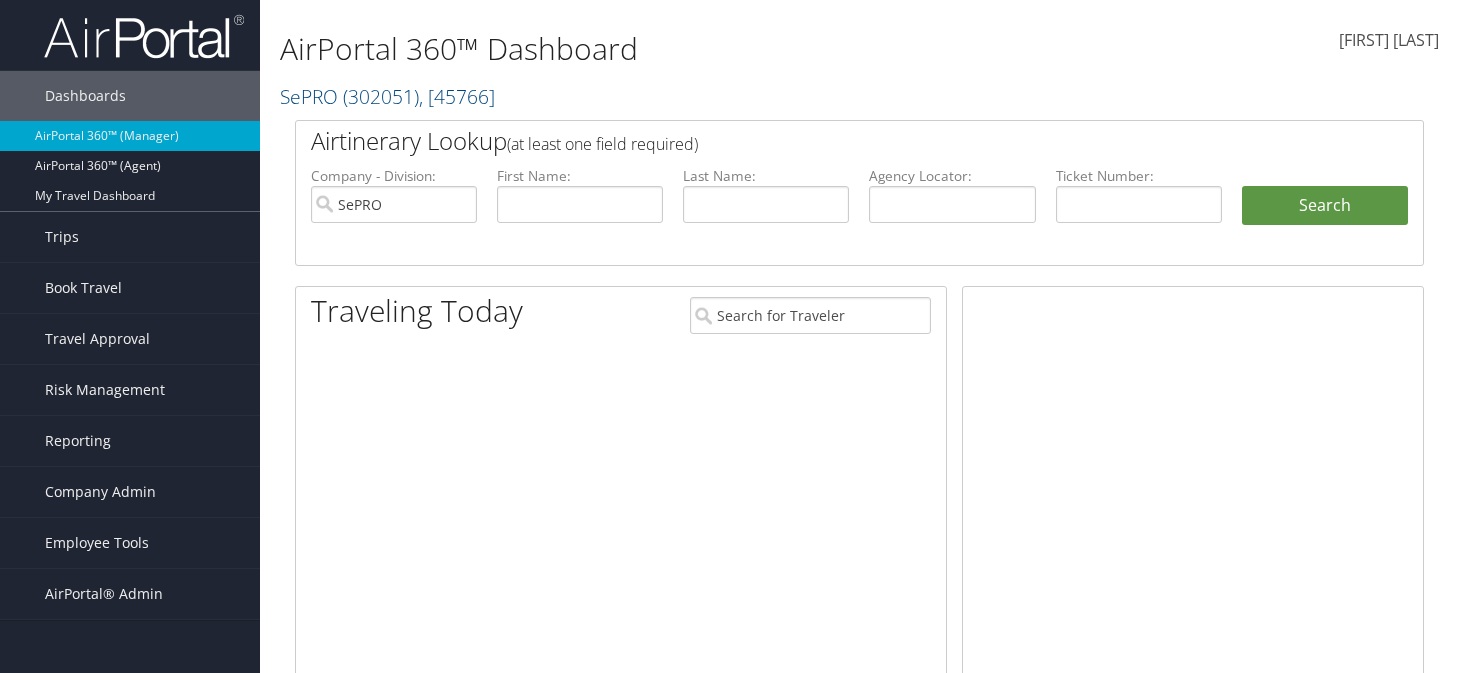 scroll, scrollTop: 0, scrollLeft: 0, axis: both 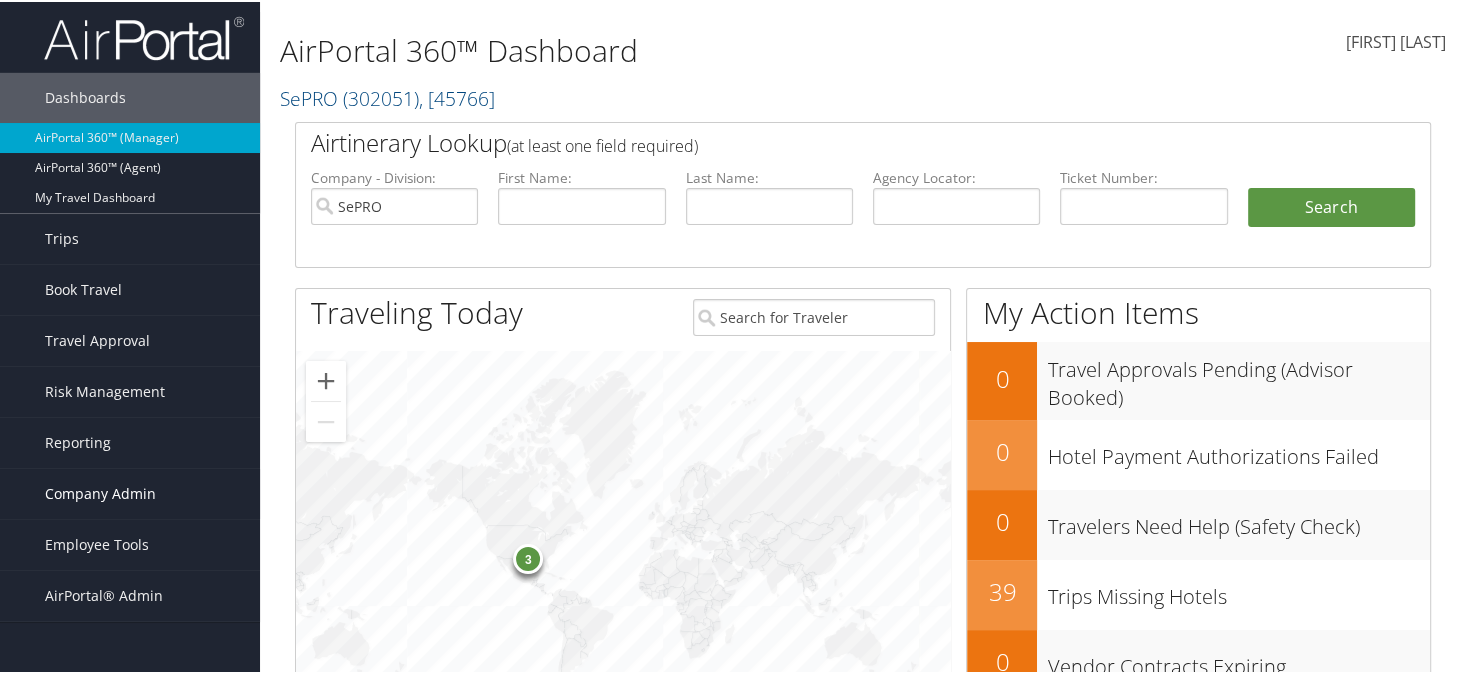 drag, startPoint x: 102, startPoint y: 488, endPoint x: 112, endPoint y: 503, distance: 18.027756 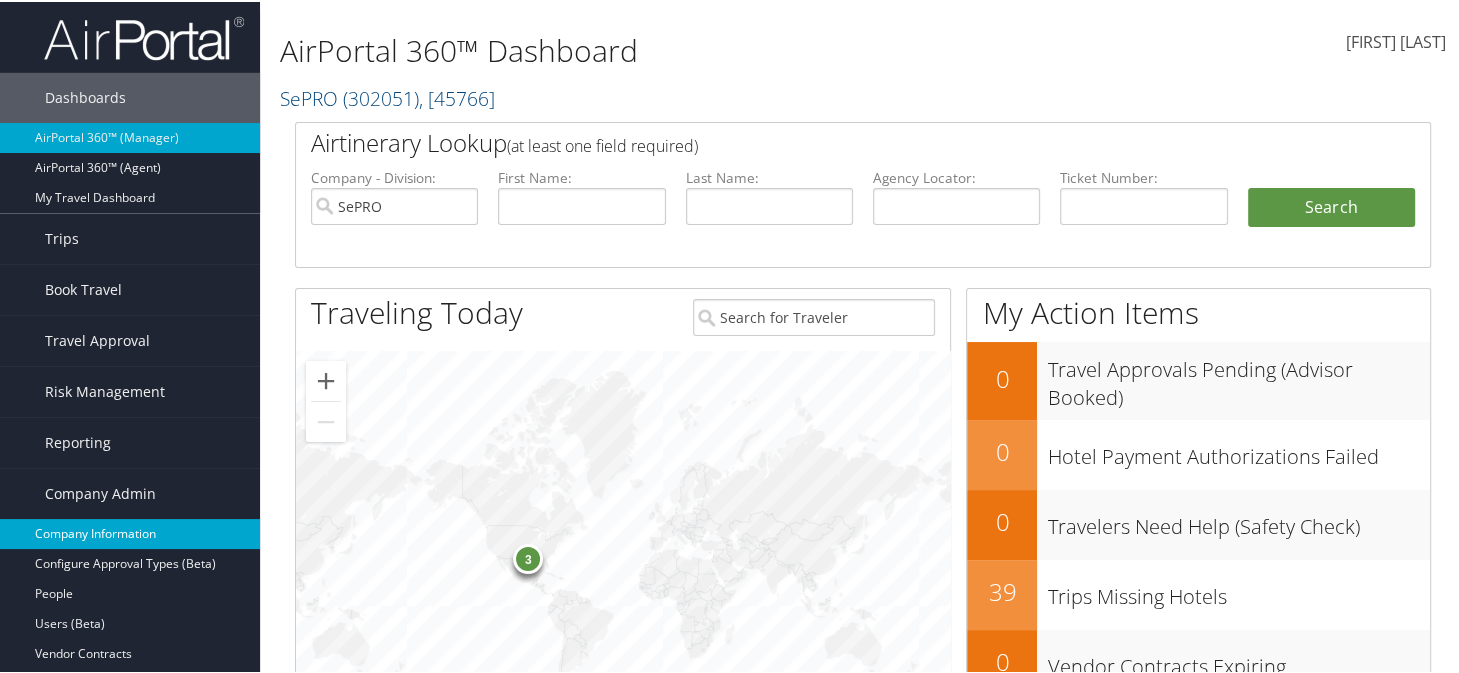 click on "Company Information" at bounding box center [130, 532] 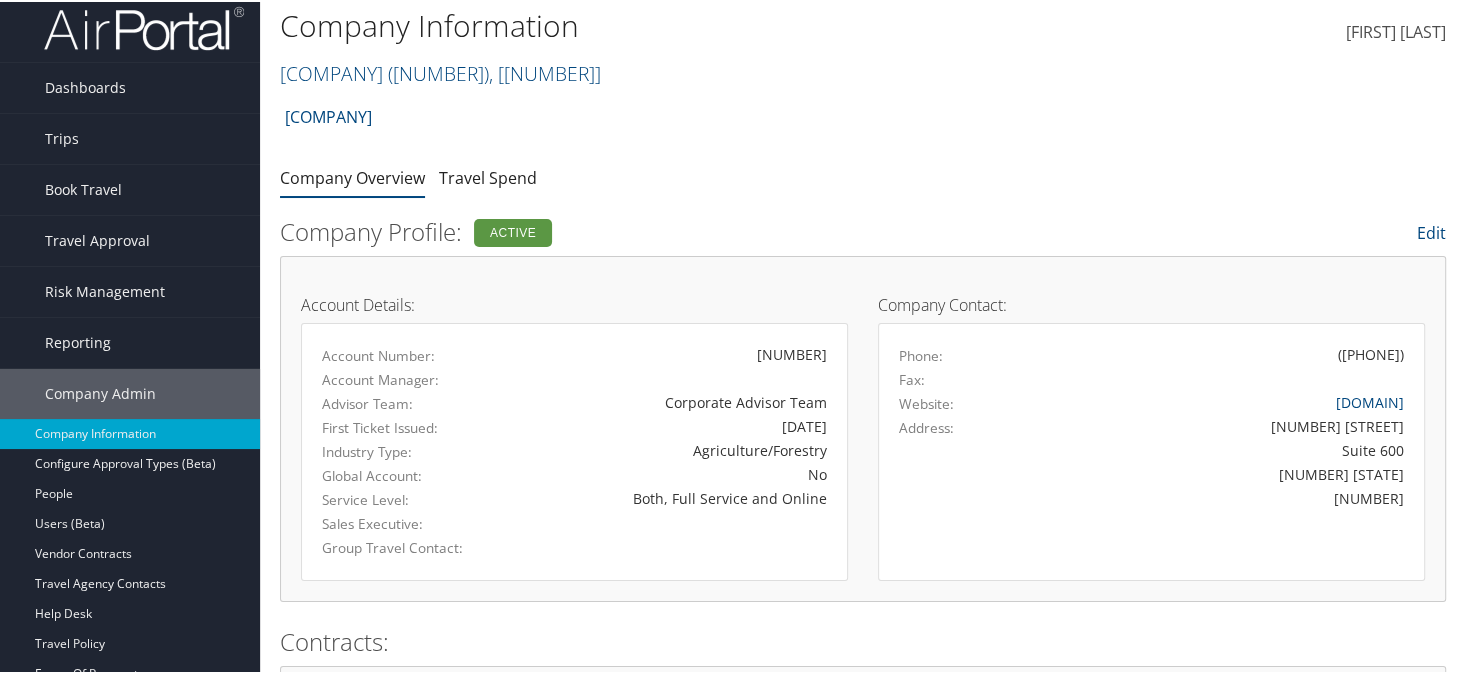 scroll, scrollTop: 0, scrollLeft: 0, axis: both 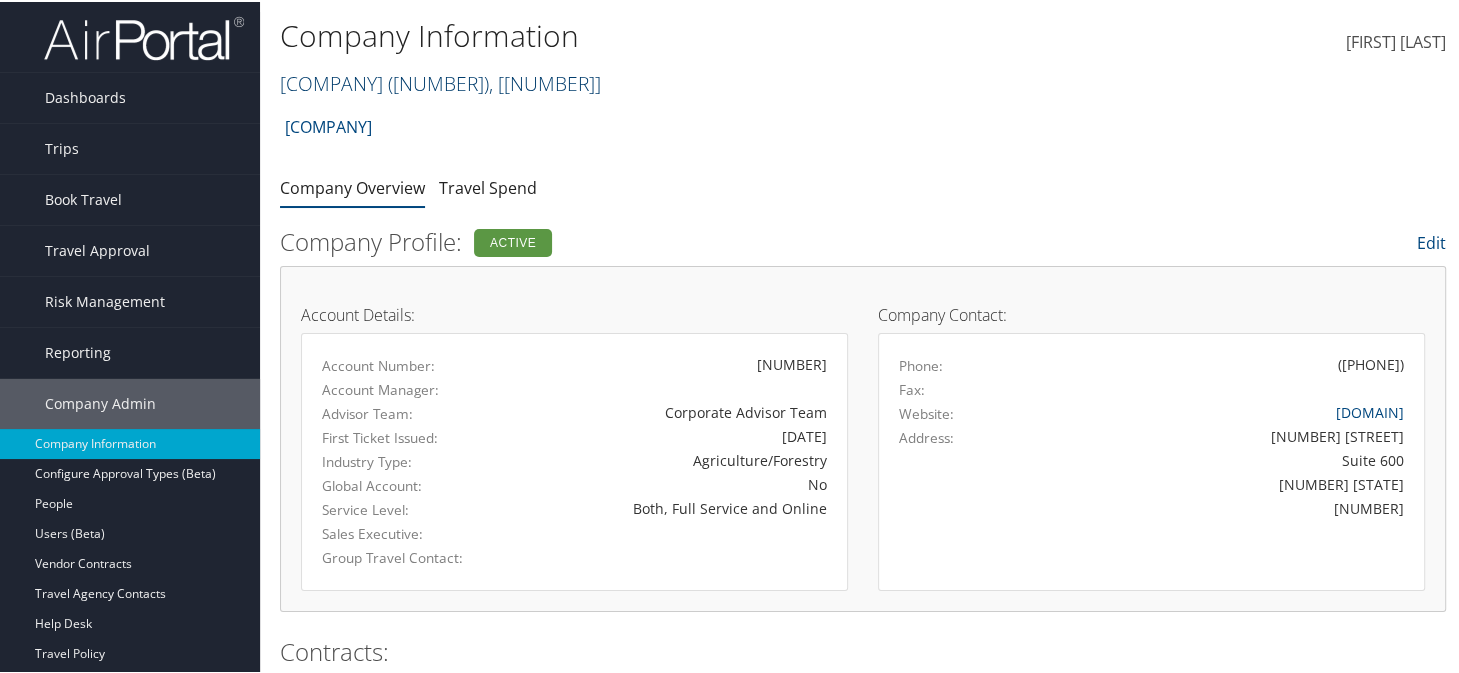 click on "( 302051 )" at bounding box center (438, 81) 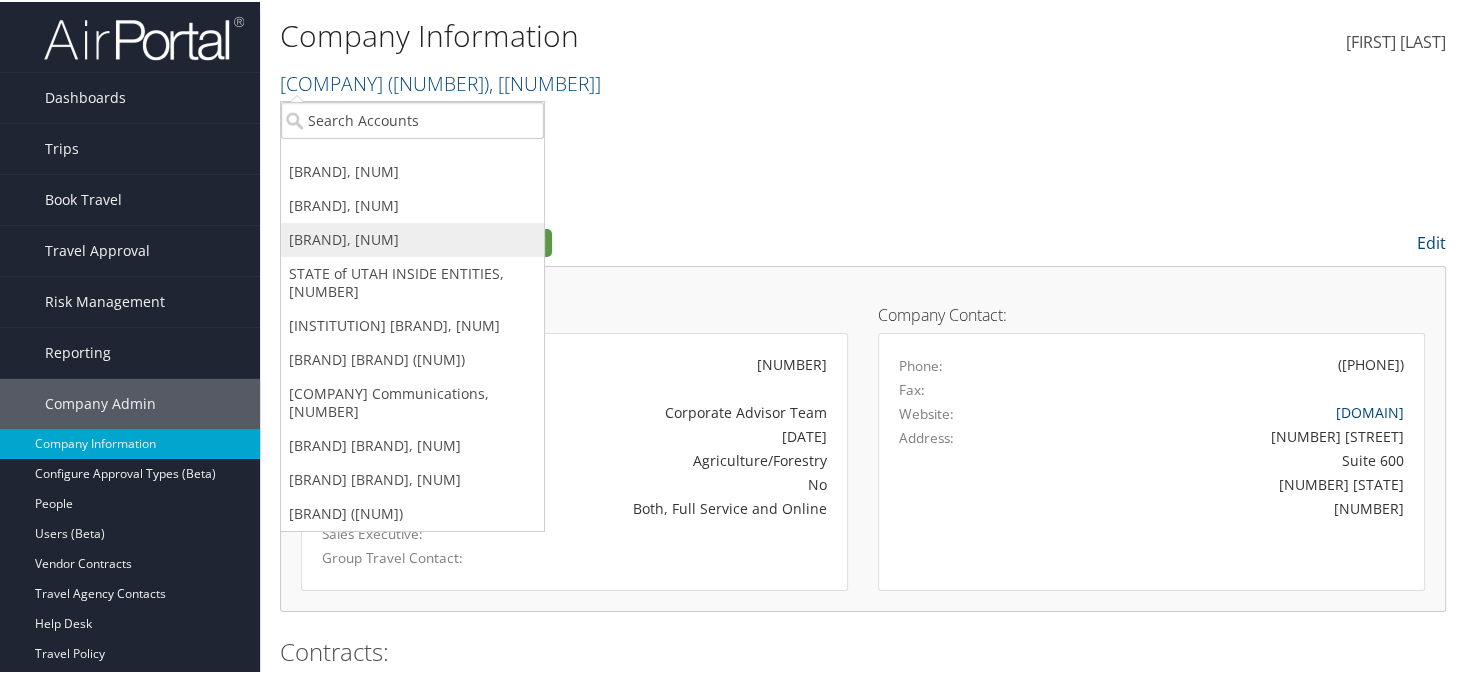 click on "[COMPANY_NAME], [NUMBER]" at bounding box center [412, 170] 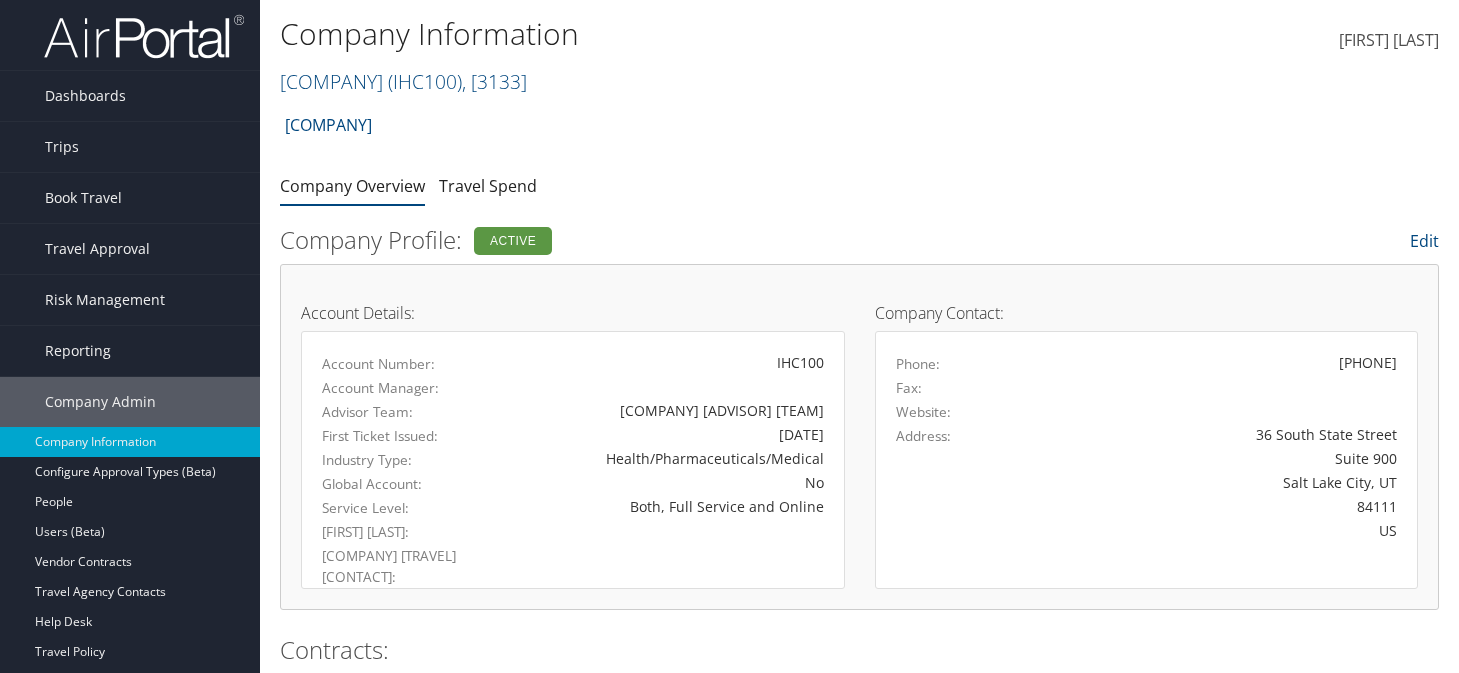 scroll, scrollTop: 0, scrollLeft: 0, axis: both 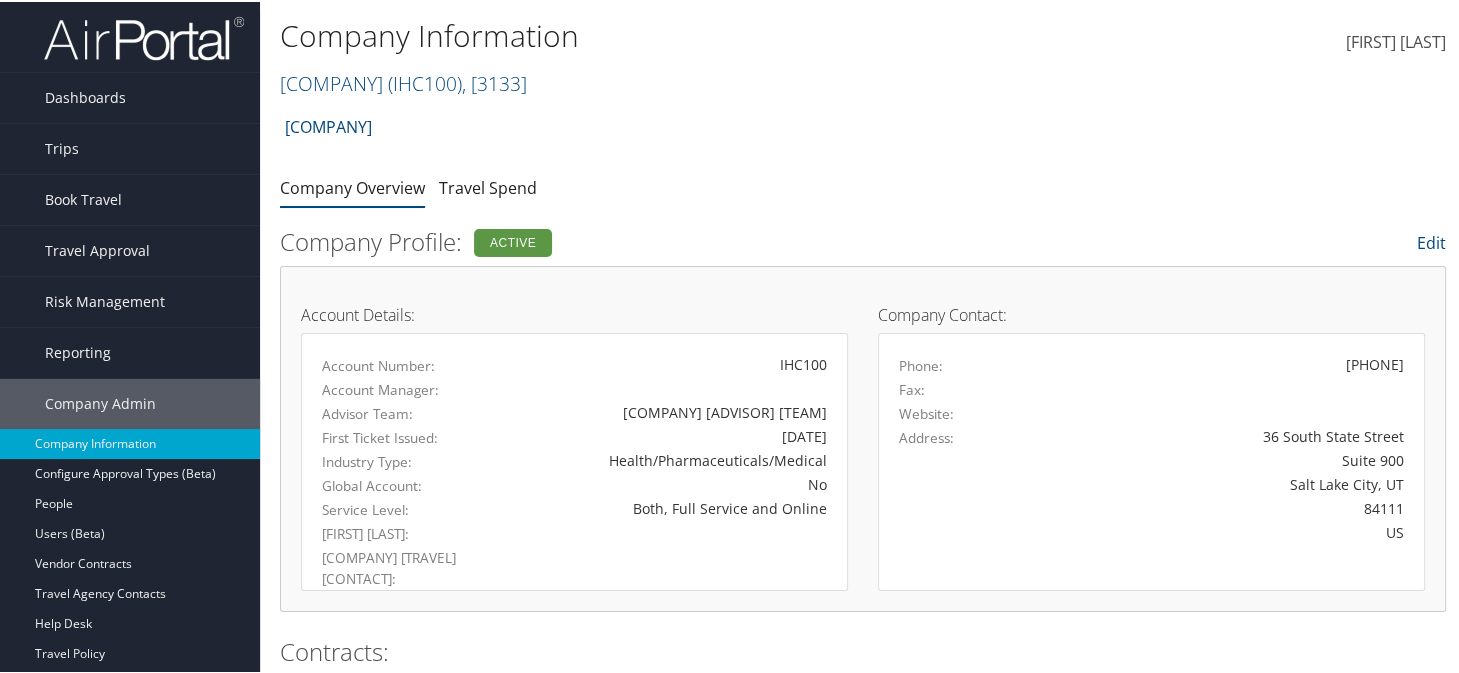 click on "Intermountain Health   Account Structure   Intermountain Health   (IHC100) ACTIVE     Create Child ×   Create Client   New child of undefined  Name Required Type Choose a Client Type... Department Division Account Required Submit Cancel ×" at bounding box center (863, 132) 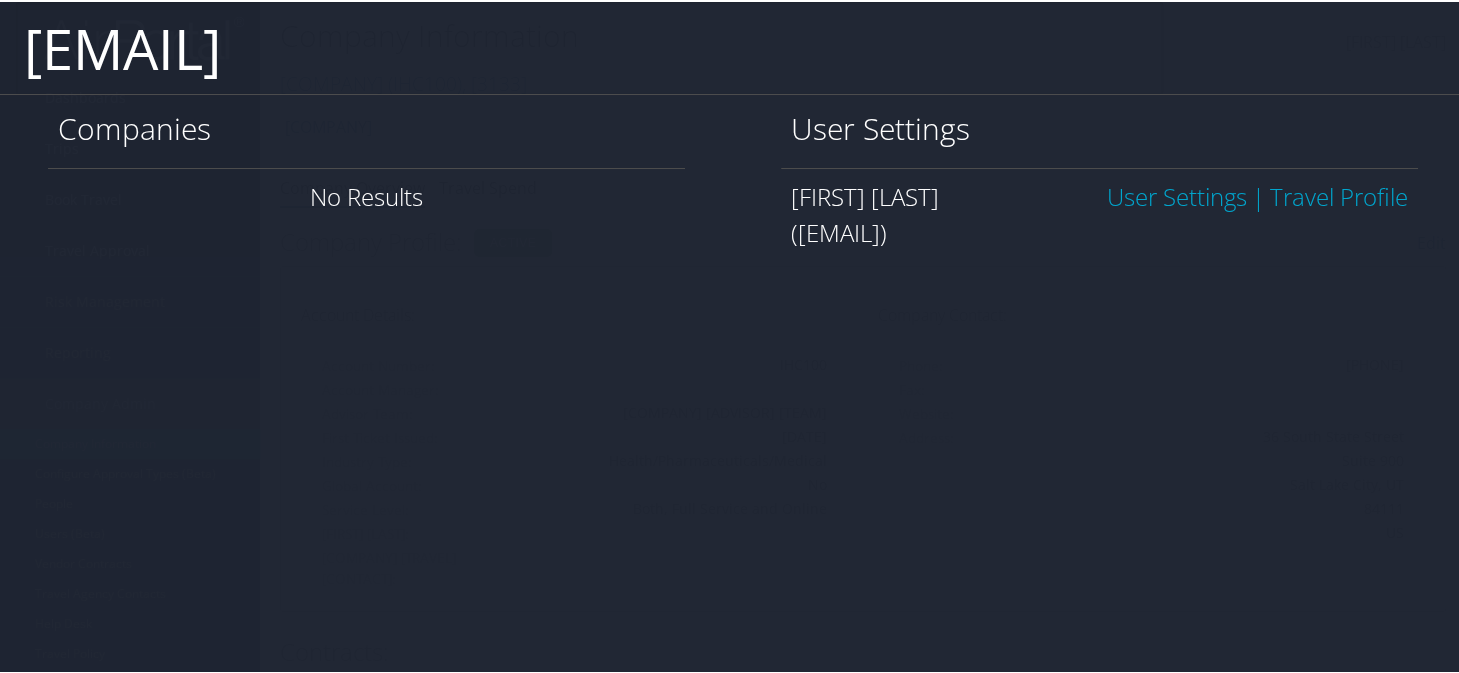 type on "jennifer.edwards@imail" 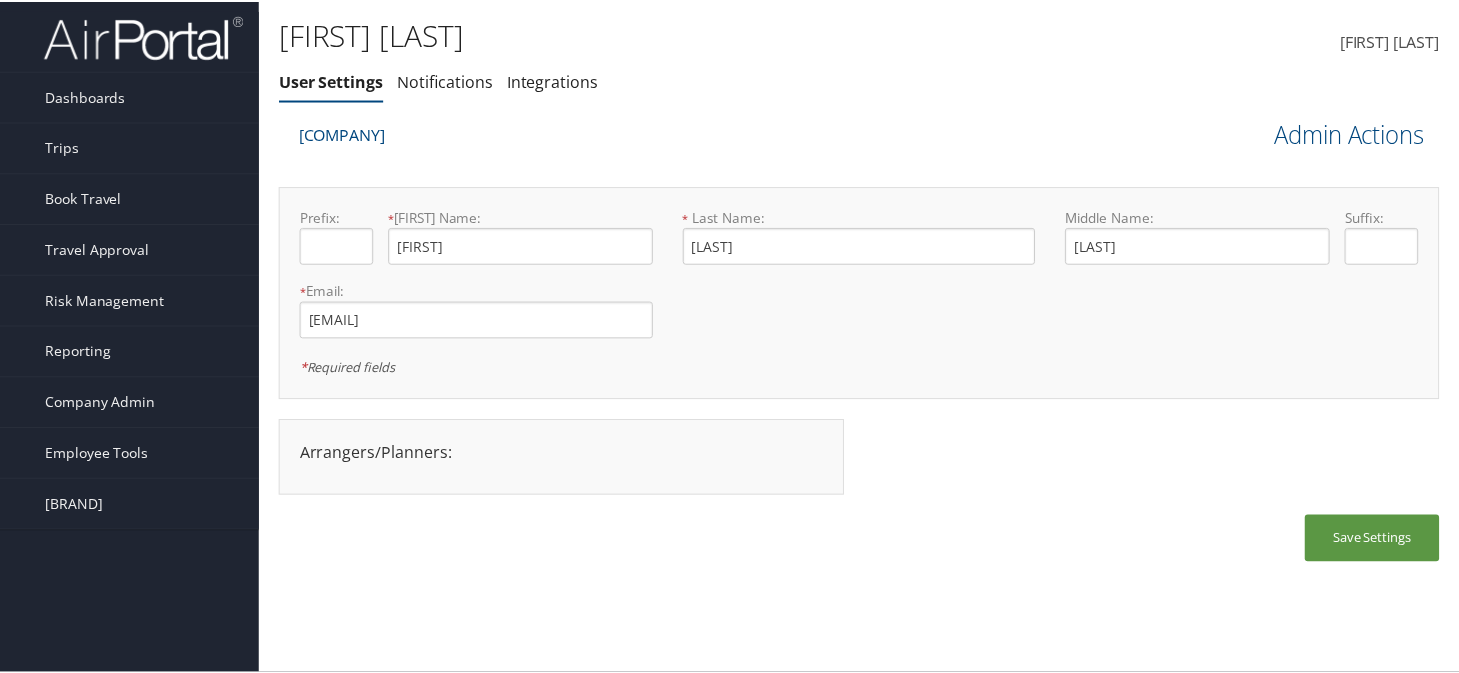 scroll, scrollTop: 0, scrollLeft: 0, axis: both 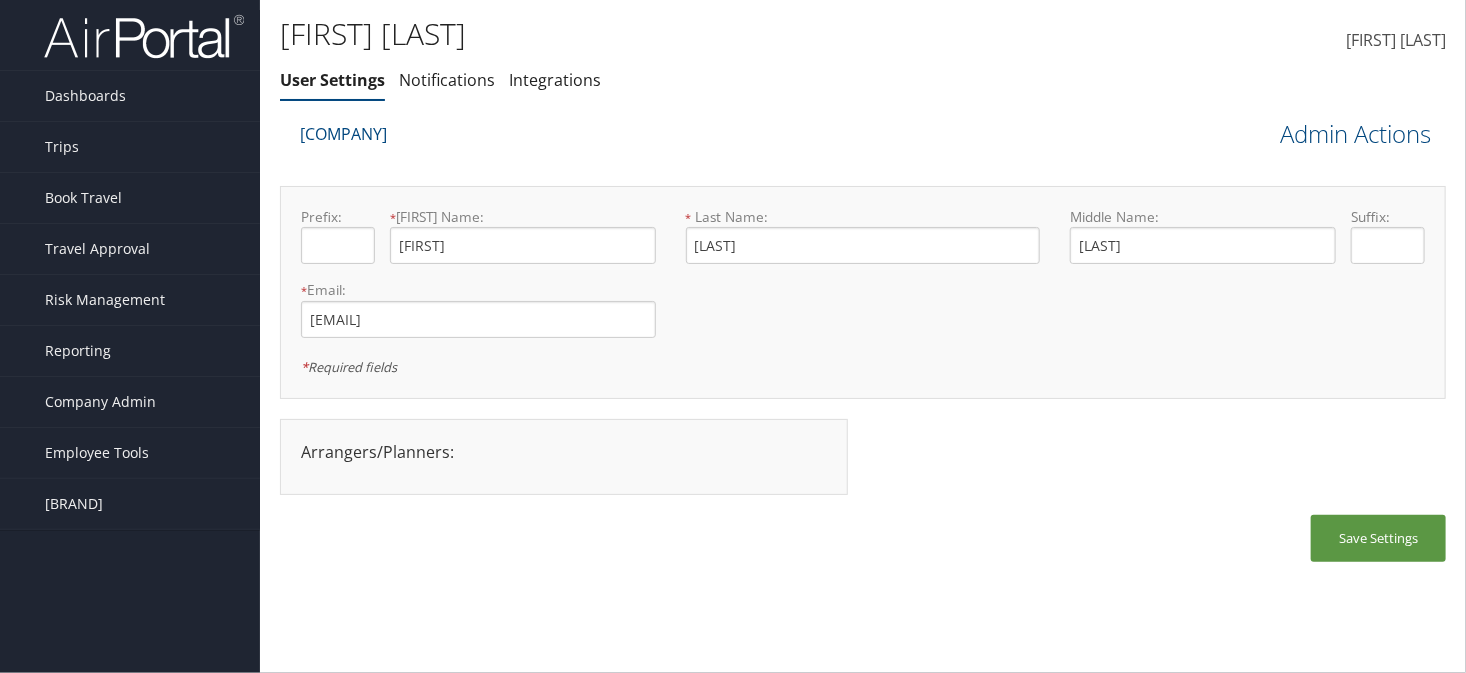 click on "Jennifer Edwards
User Settings
Notifications
Integrations
User Settings
Notifications
Integrations" at bounding box center [668, 62] 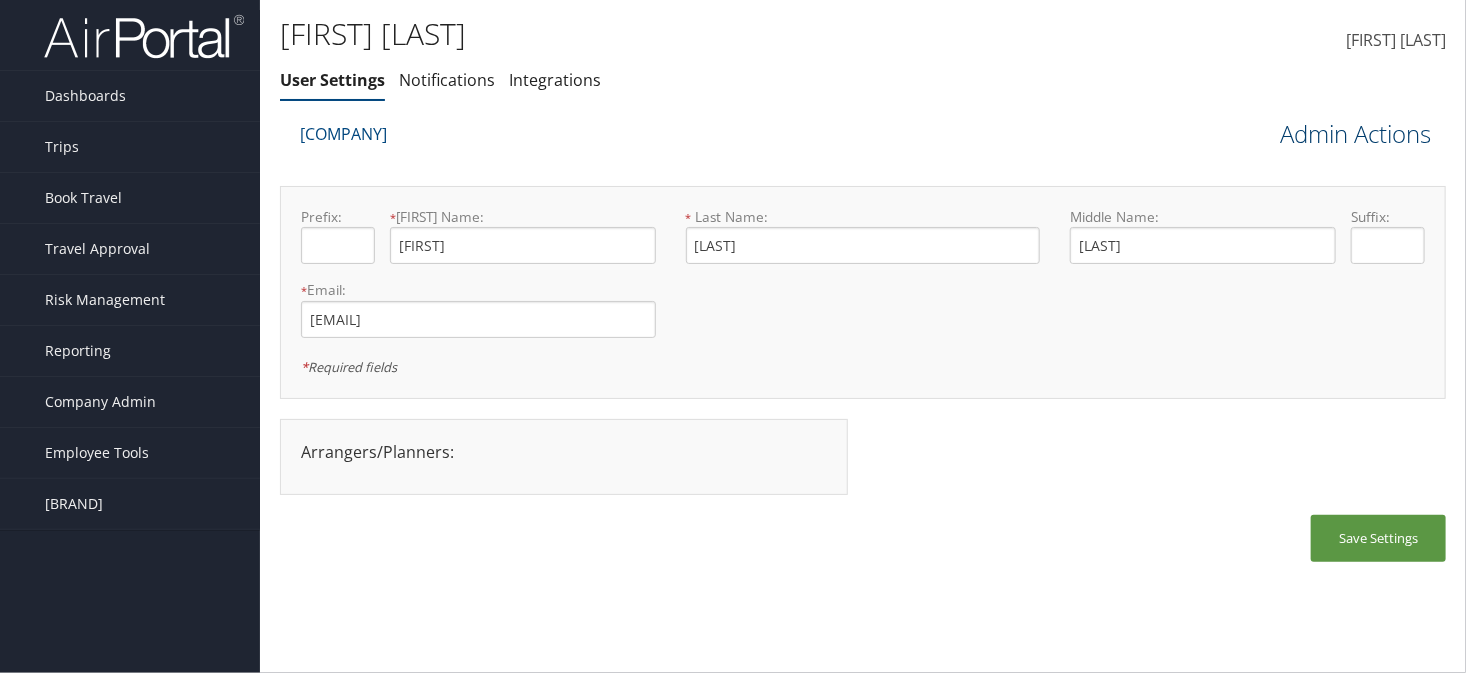 click on "Admin Actions" at bounding box center (1355, 134) 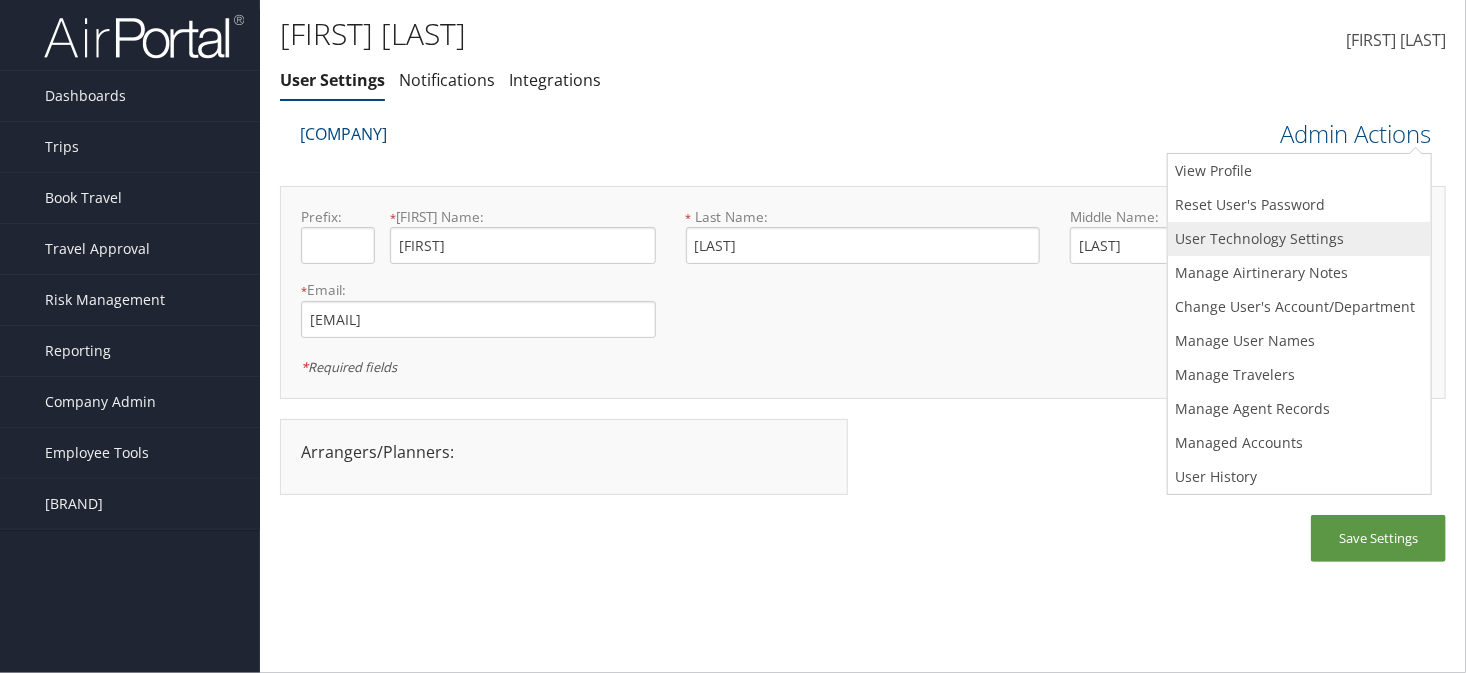 click on "User Technology Settings" at bounding box center [1299, 239] 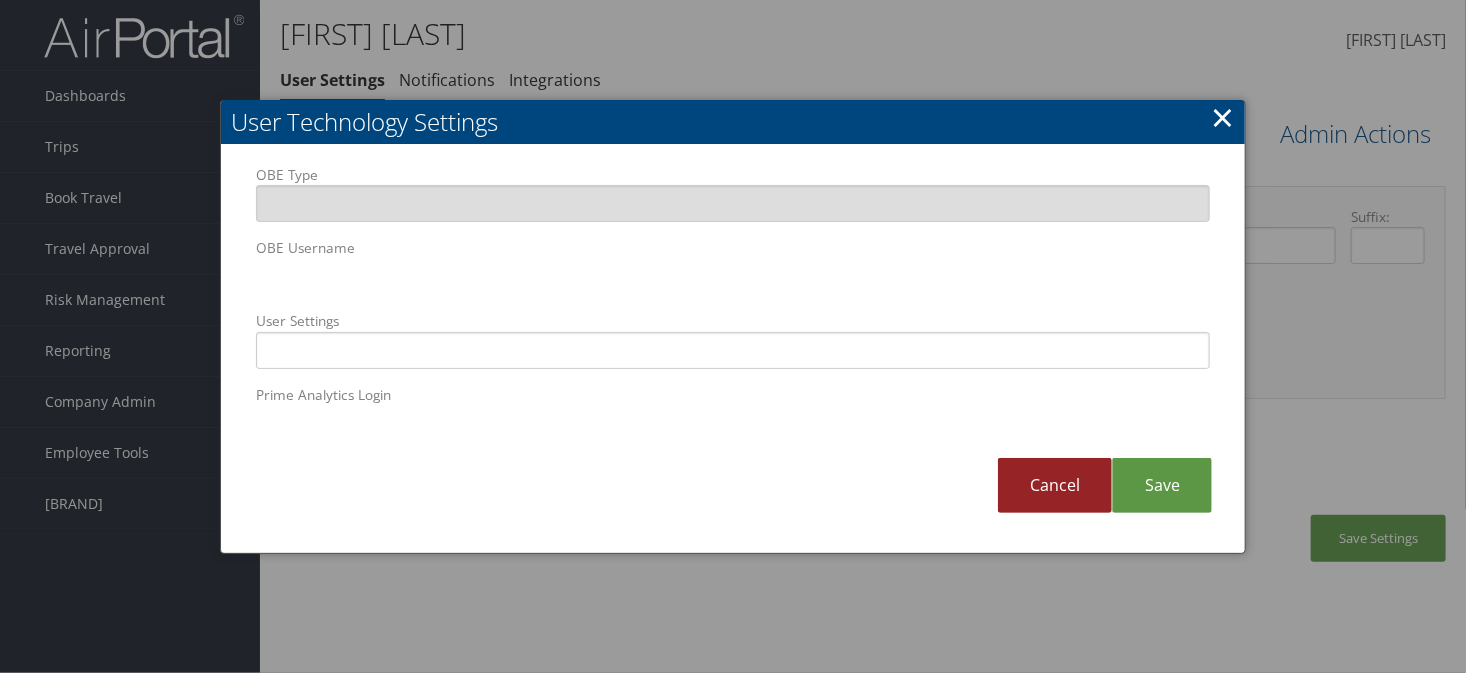 click on "Cancel" at bounding box center (1055, 485) 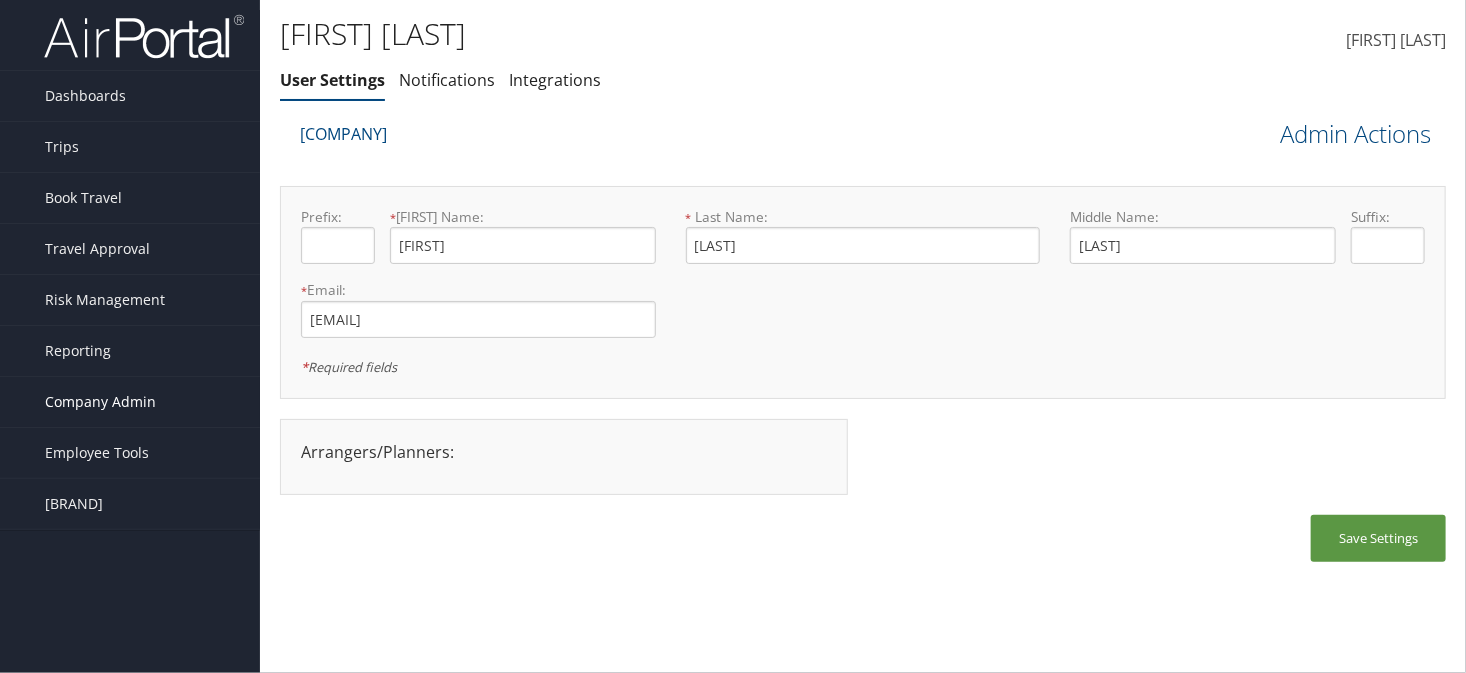 click on "Company Admin" at bounding box center [100, 402] 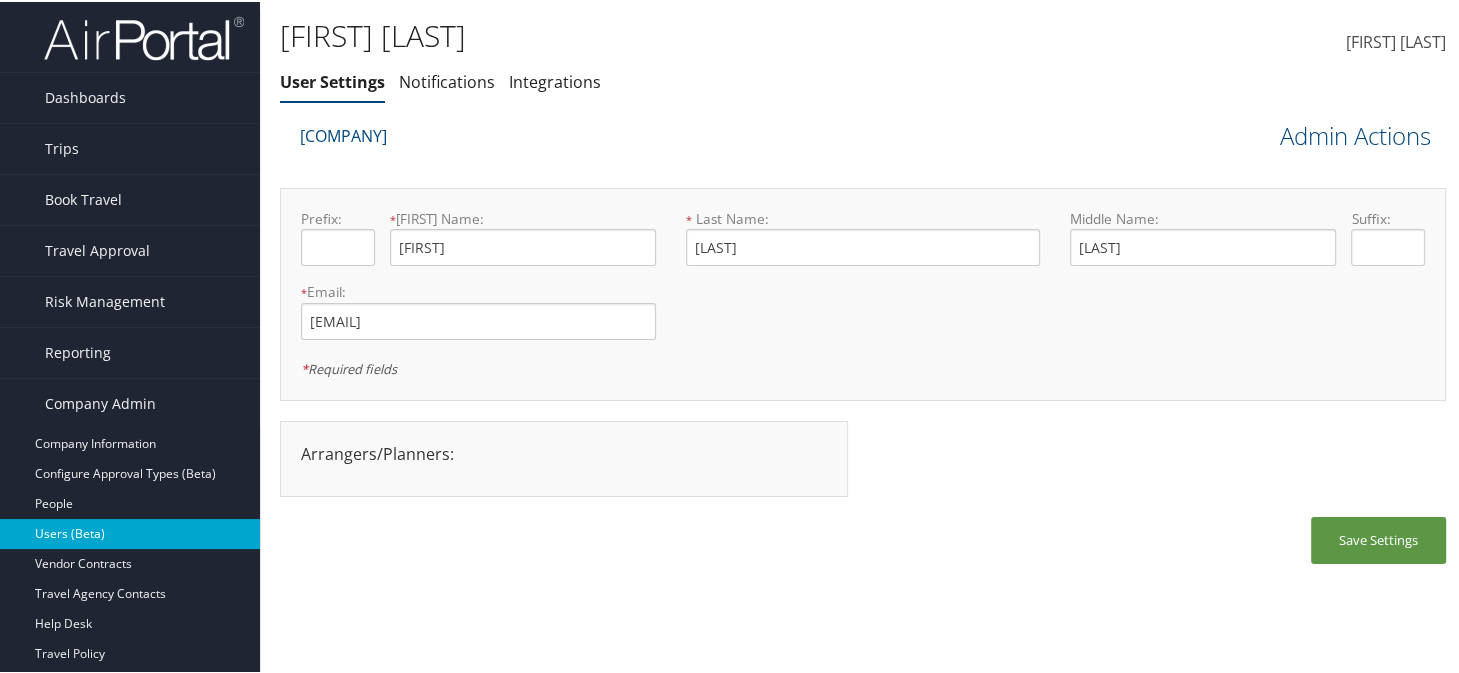 click on "Users (Beta)" at bounding box center [130, 532] 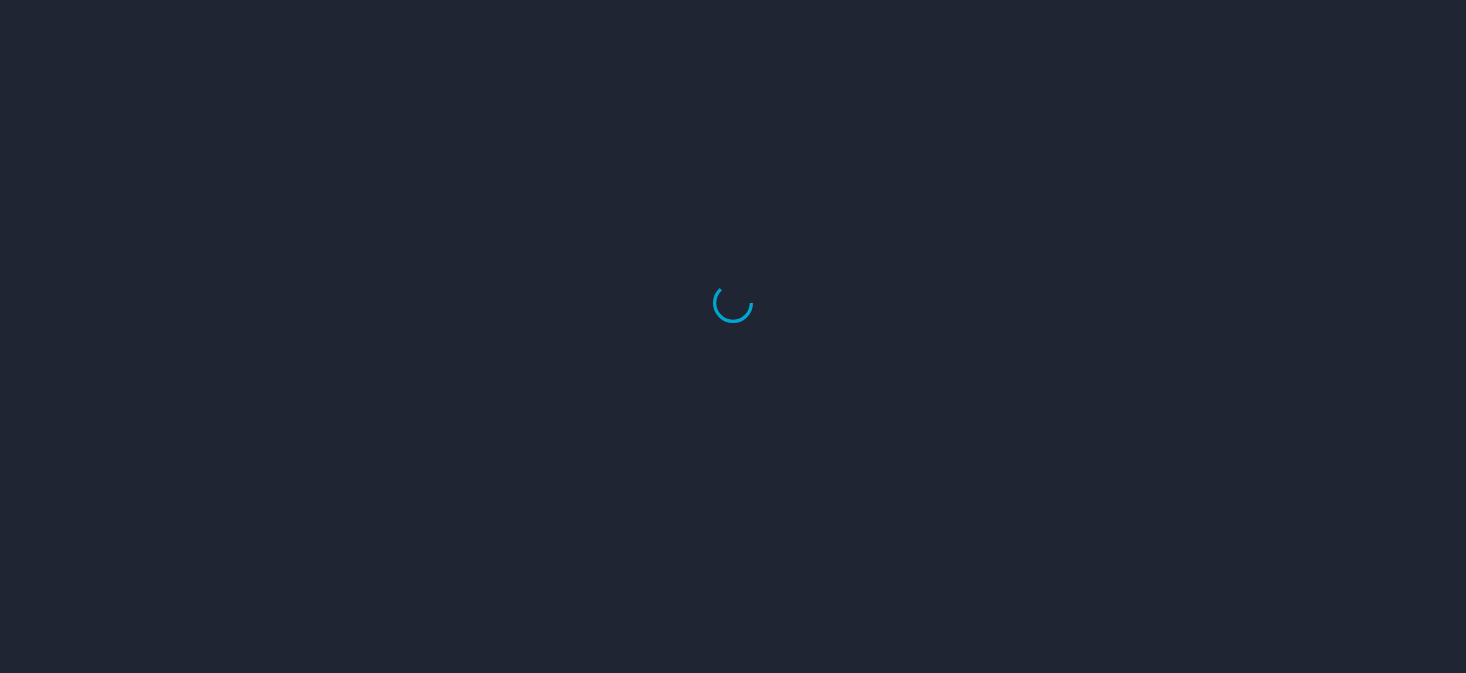 scroll, scrollTop: 0, scrollLeft: 0, axis: both 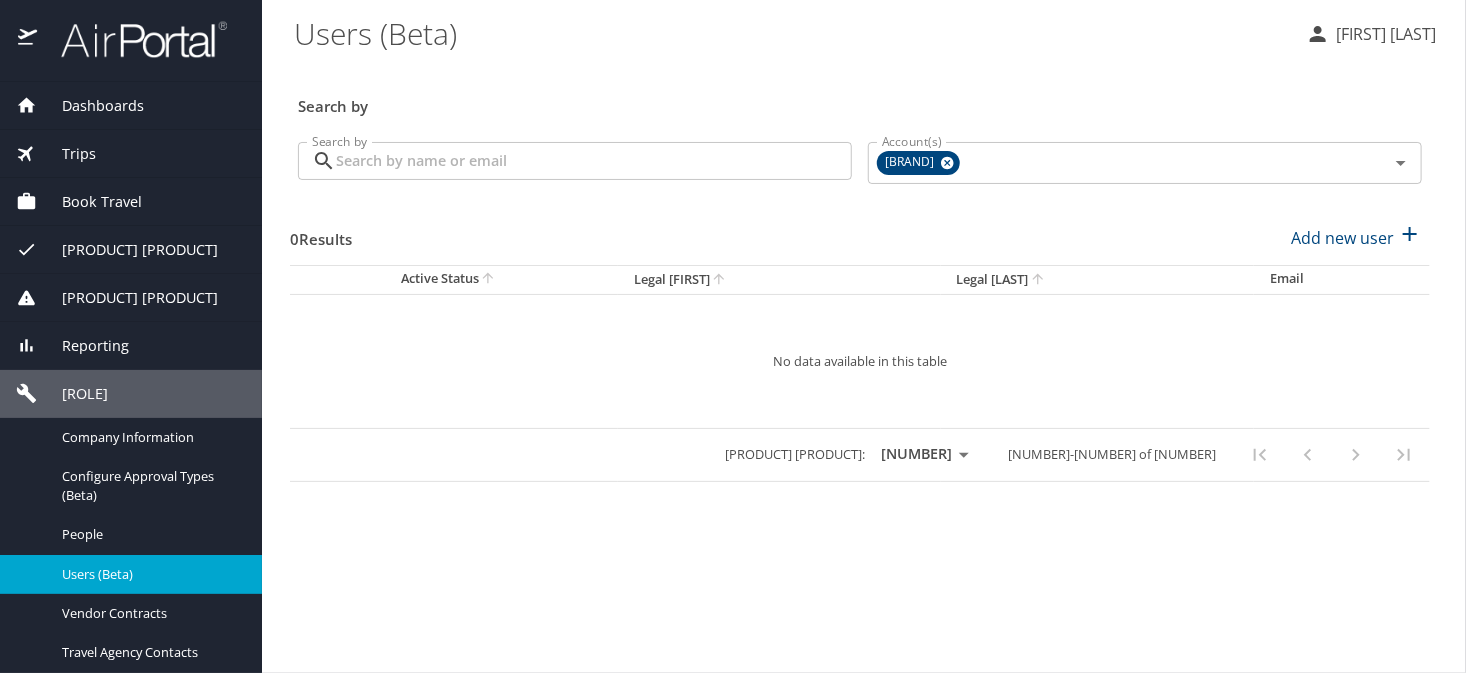 click on "Search by" at bounding box center [594, 161] 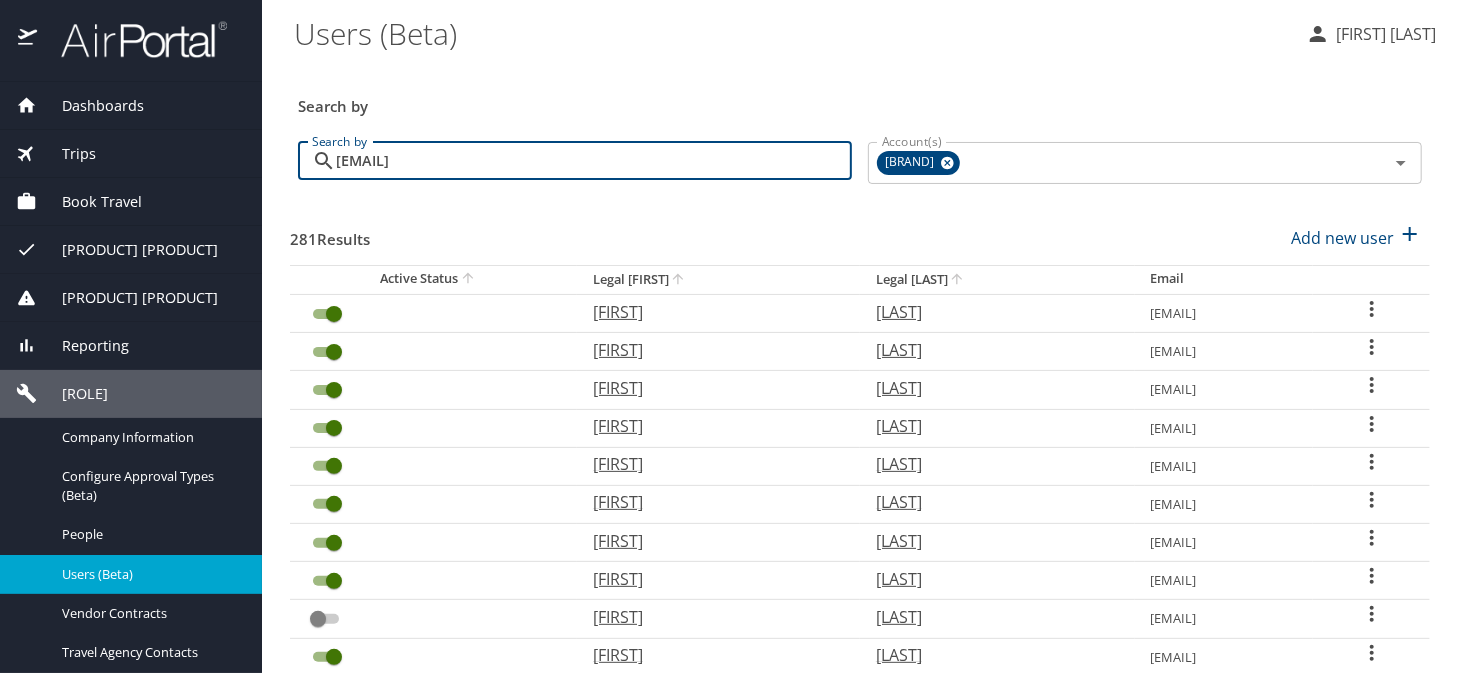 type on "[EMAIL]" 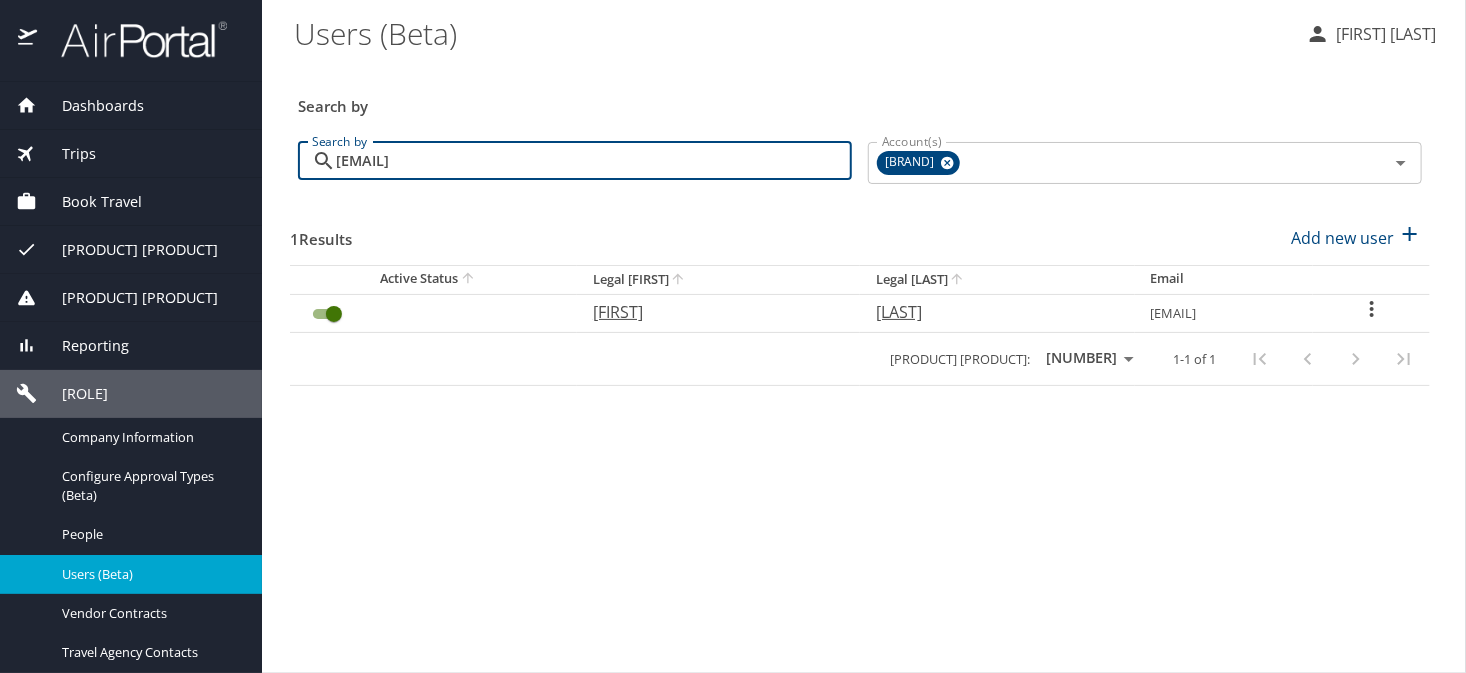 click at bounding box center [1372, 309] 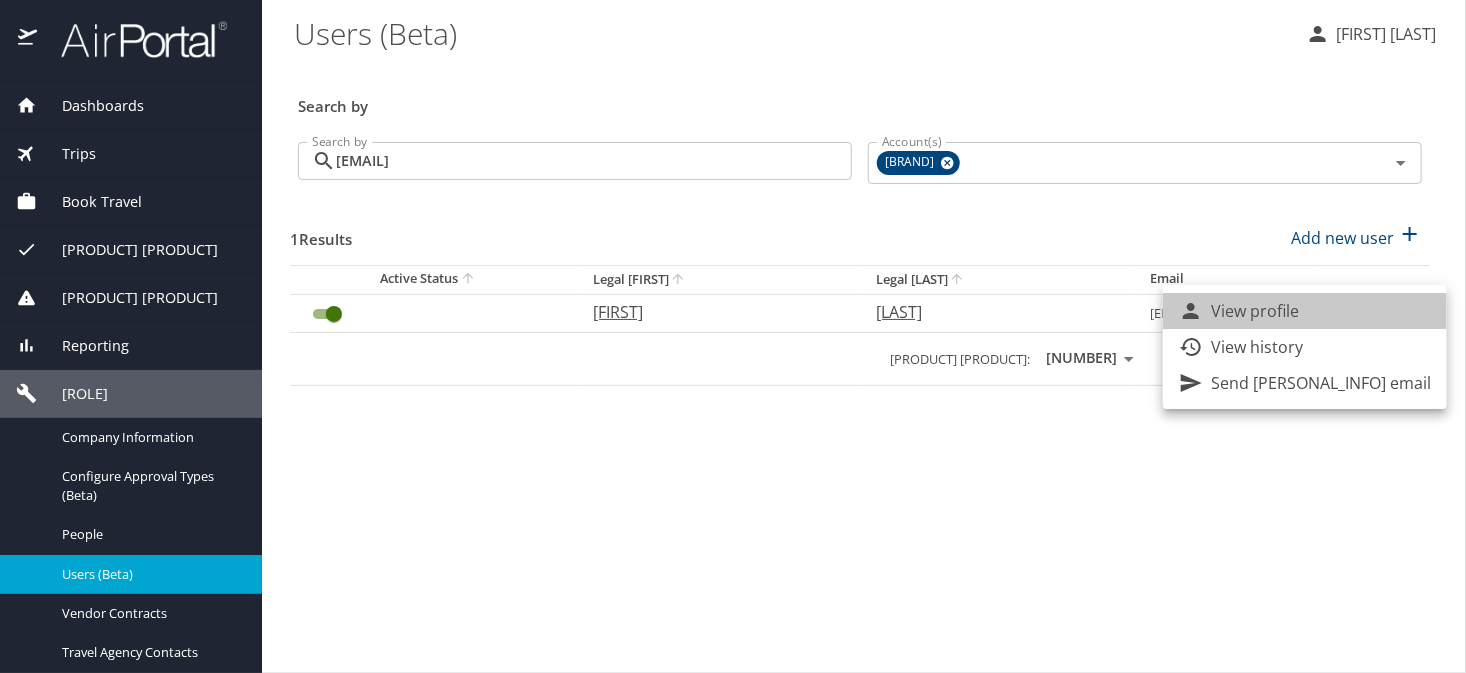click on "View profile" at bounding box center [1305, 311] 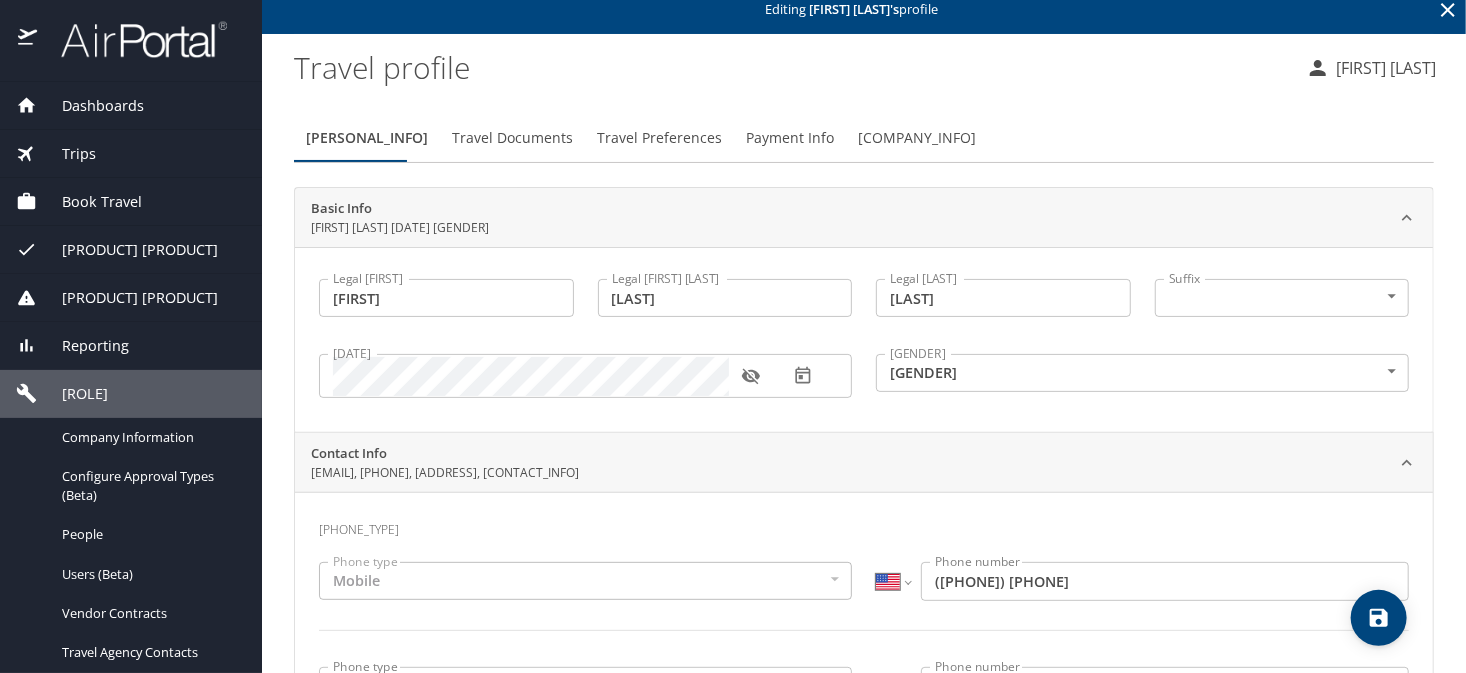 scroll, scrollTop: 0, scrollLeft: 0, axis: both 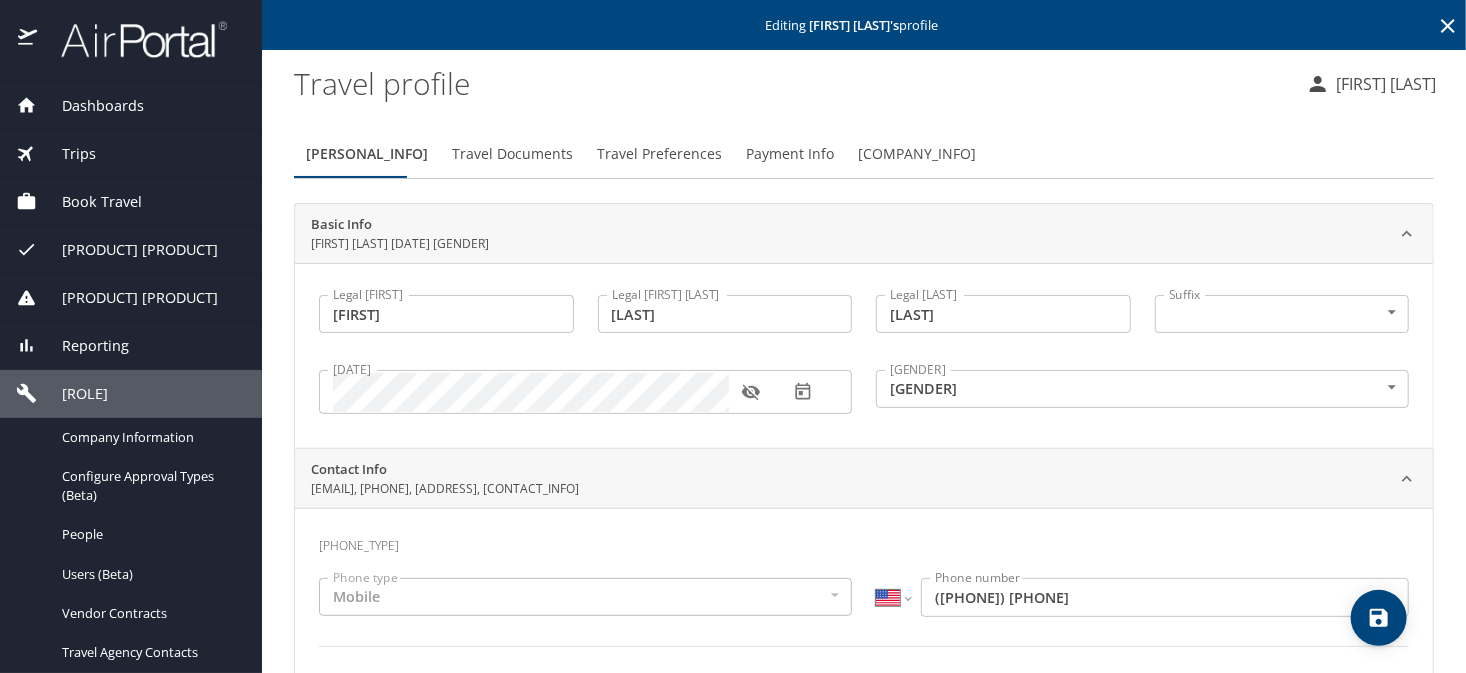 click on "Travel Documents" at bounding box center [512, 154] 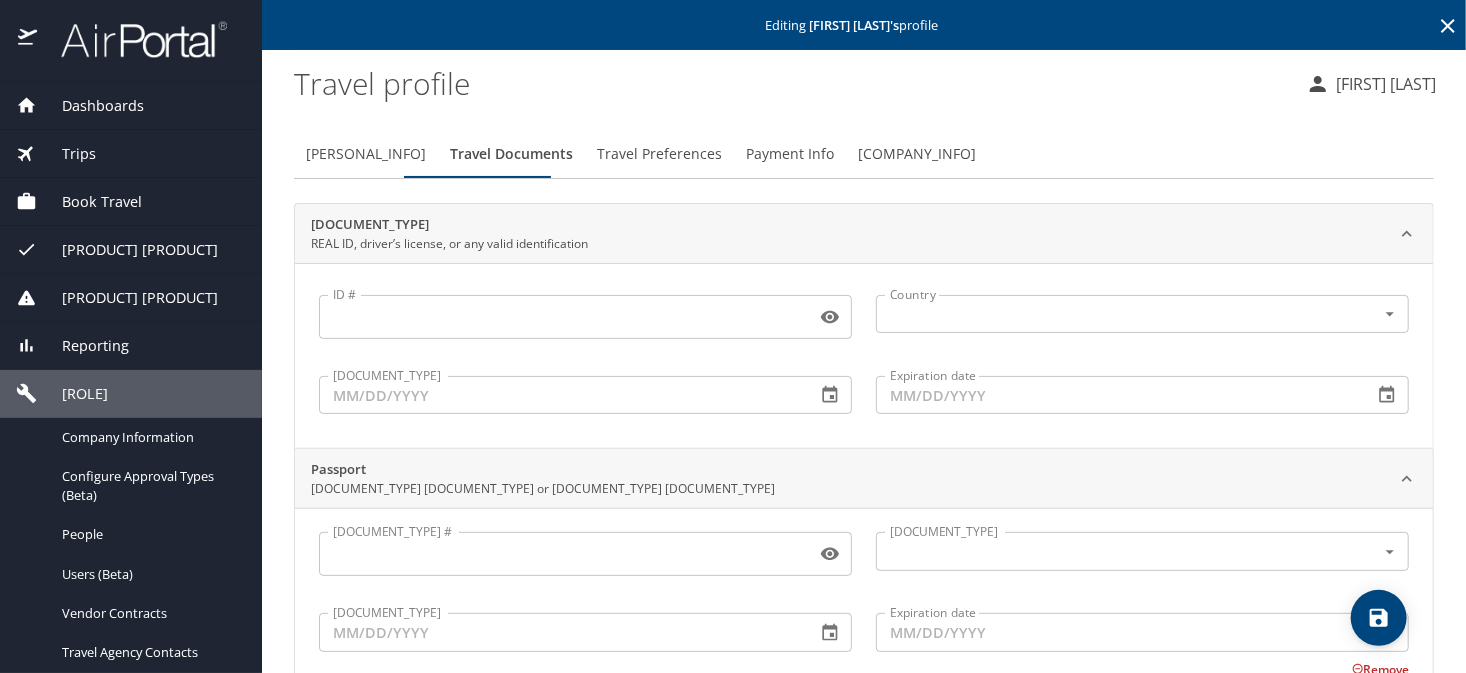 click on "Travel Preferences" at bounding box center [659, 154] 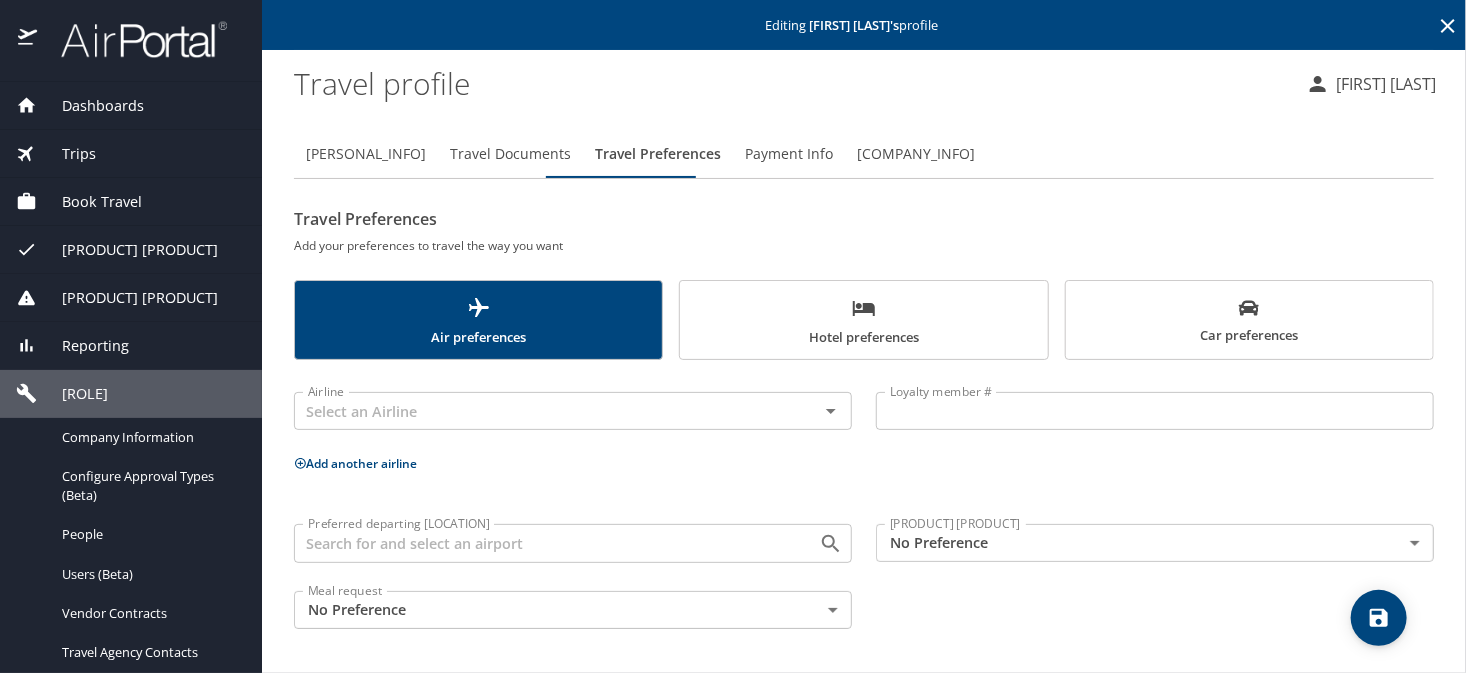 click on "Payment Info" at bounding box center (789, 154) 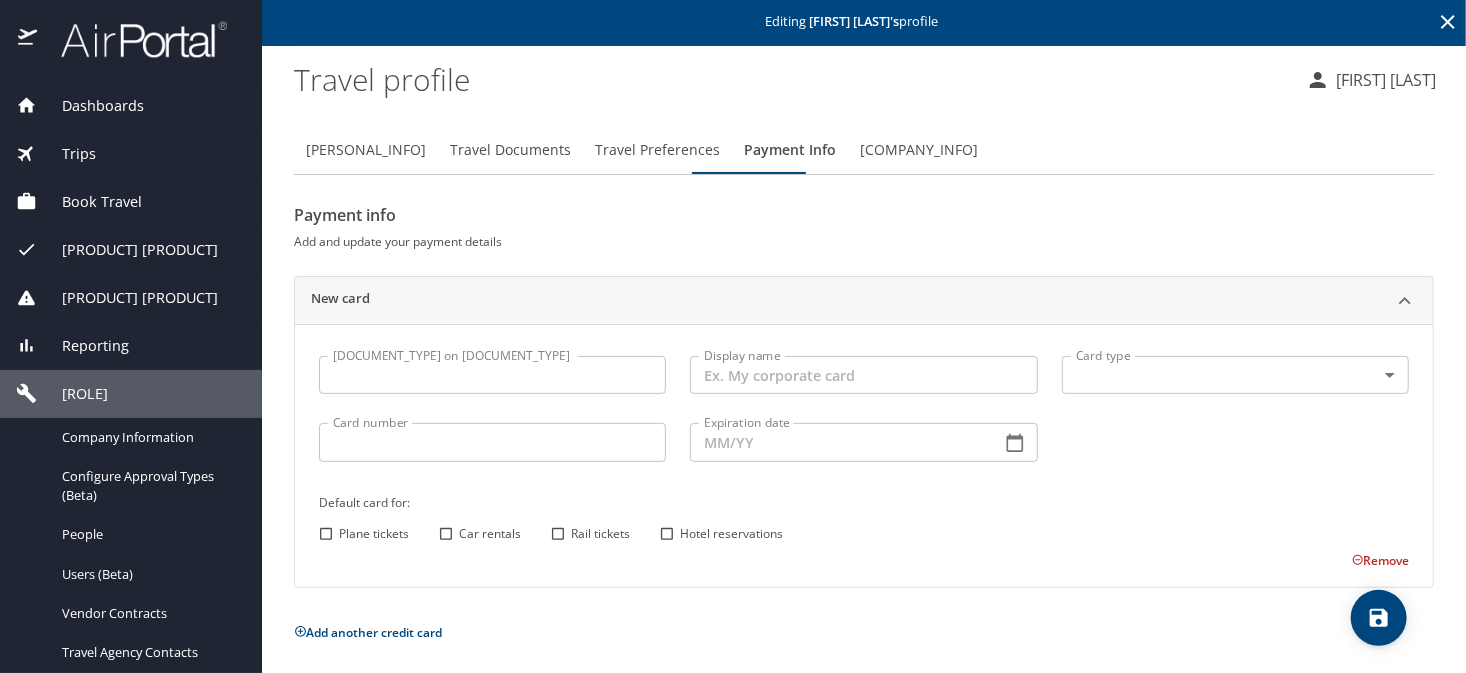 scroll, scrollTop: 6, scrollLeft: 0, axis: vertical 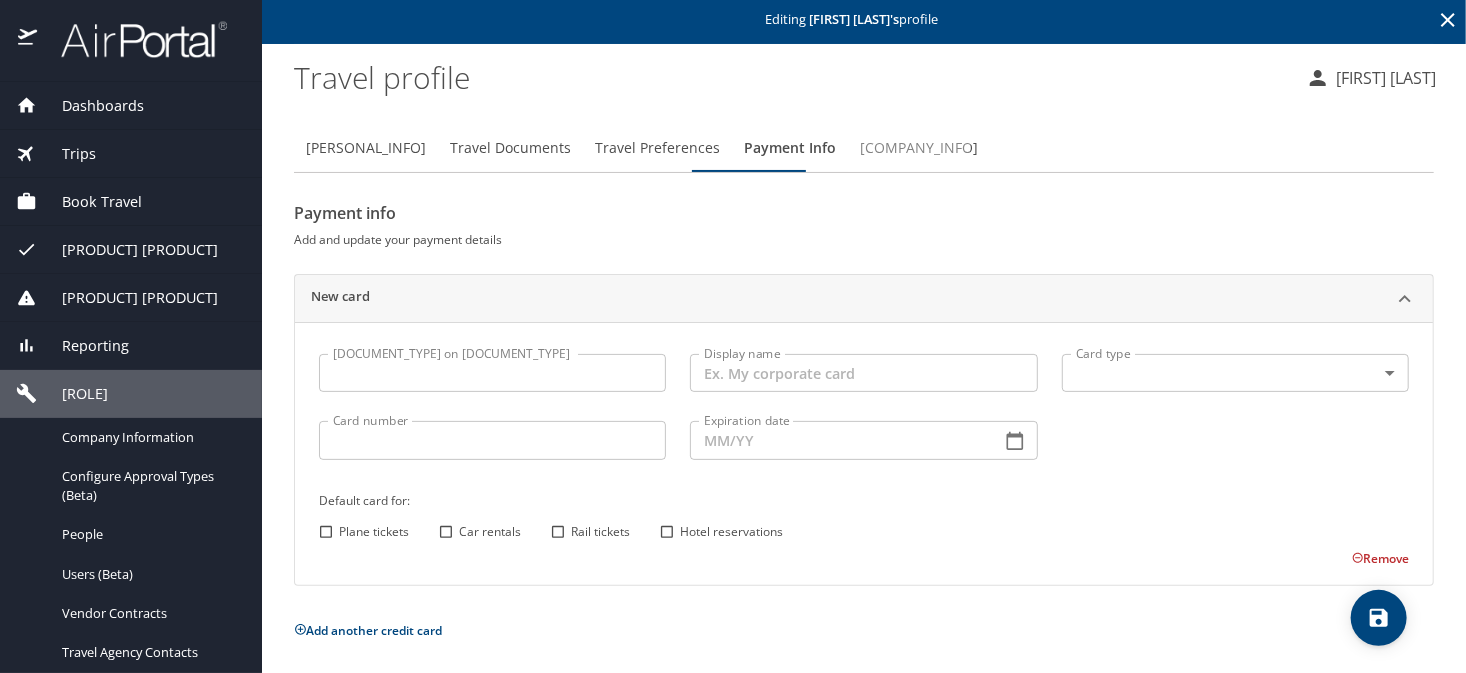 click on "Company Info" at bounding box center [919, 148] 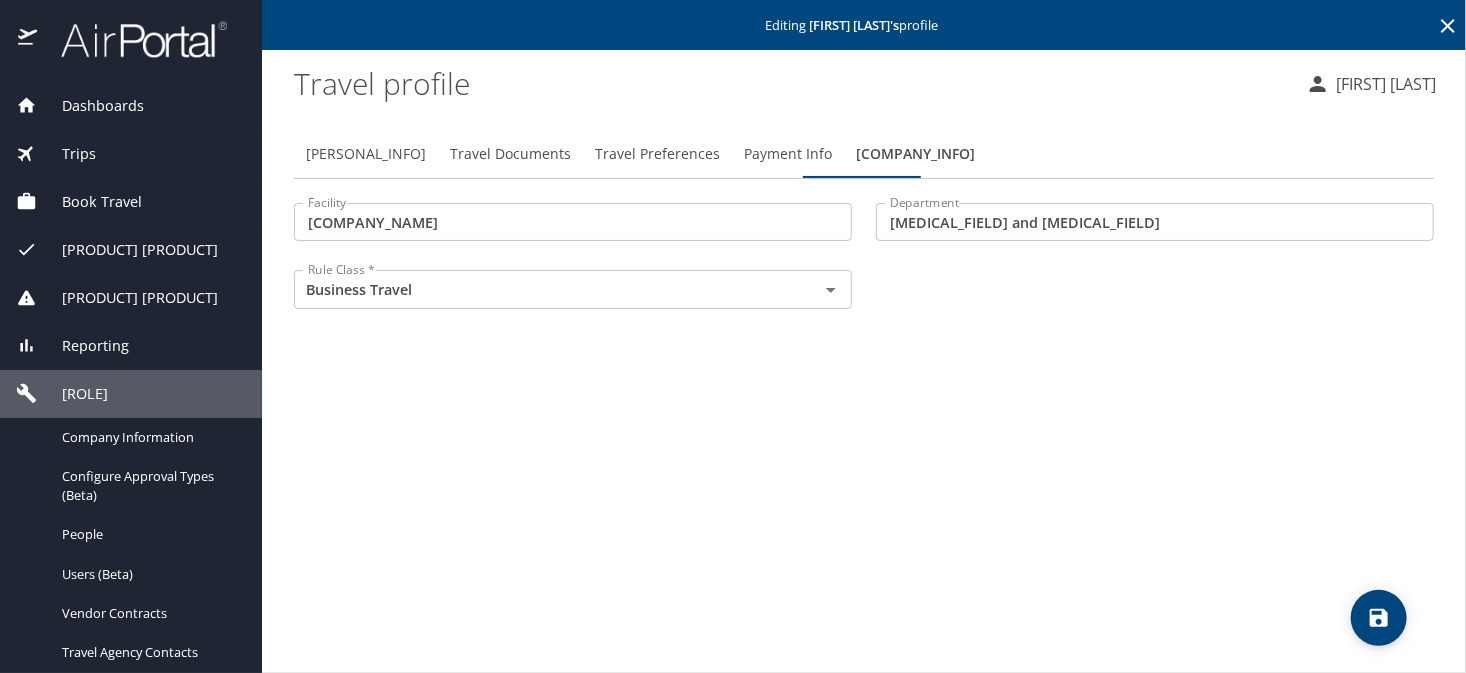 click on "Personal Info" at bounding box center (366, 154) 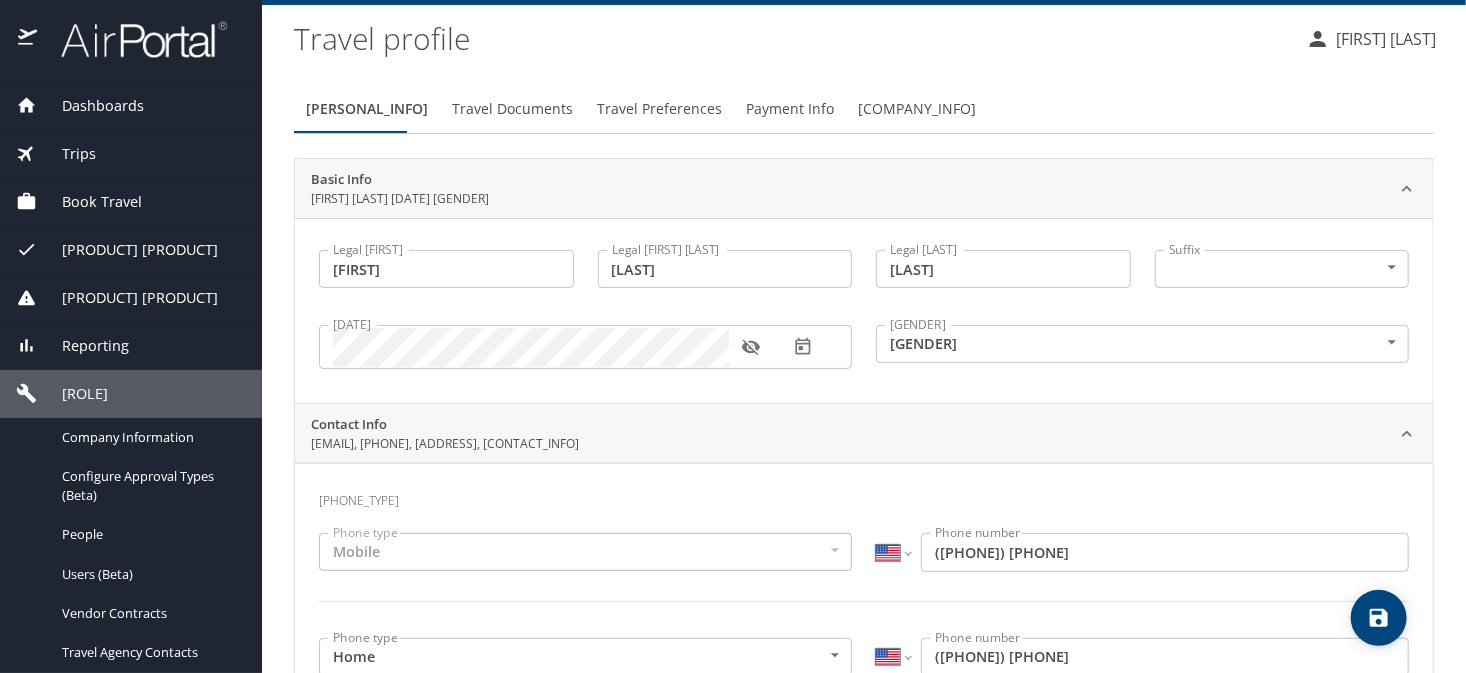 scroll, scrollTop: 0, scrollLeft: 0, axis: both 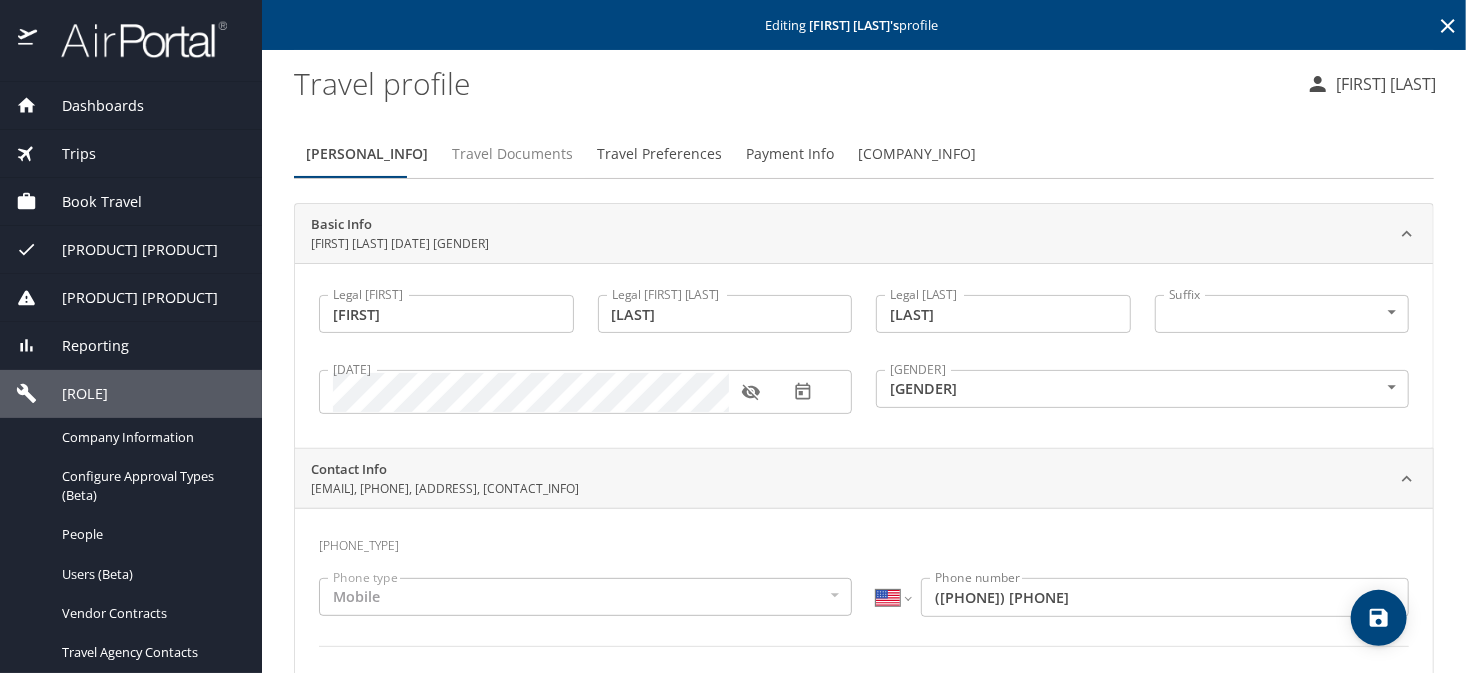 click on "Travel Documents" at bounding box center (512, 154) 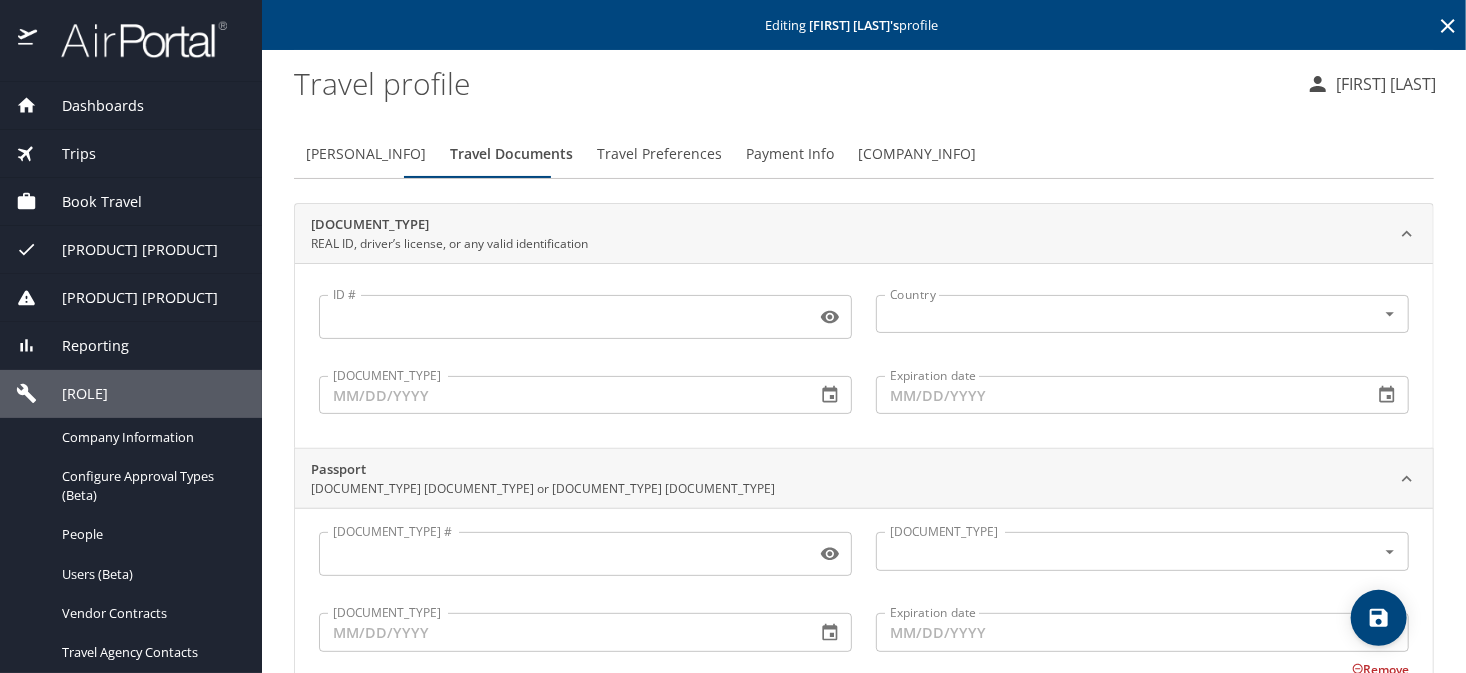 click on "Personal Info Travel Documents Travel Preferences Payment Info Company Info Identification card REAL ID, driver’s license, or any valid identification   ID # ID # Country Country Issue date Issue date Expiration date Expiration date Passport Official passport or passport card   Passport # Passport # Issuing country Issuing country Issue date Issue date Expiration date Expiration date  Remove  Add another passport TSA secure flight information Known traveler number and redress number   Known Traveler Number (KTN) Known Traveler Number (KTN) TSA PreCheck, Global Entry, NEXUS, SENTRI   Redress Number Redress Number" at bounding box center [864, 530] 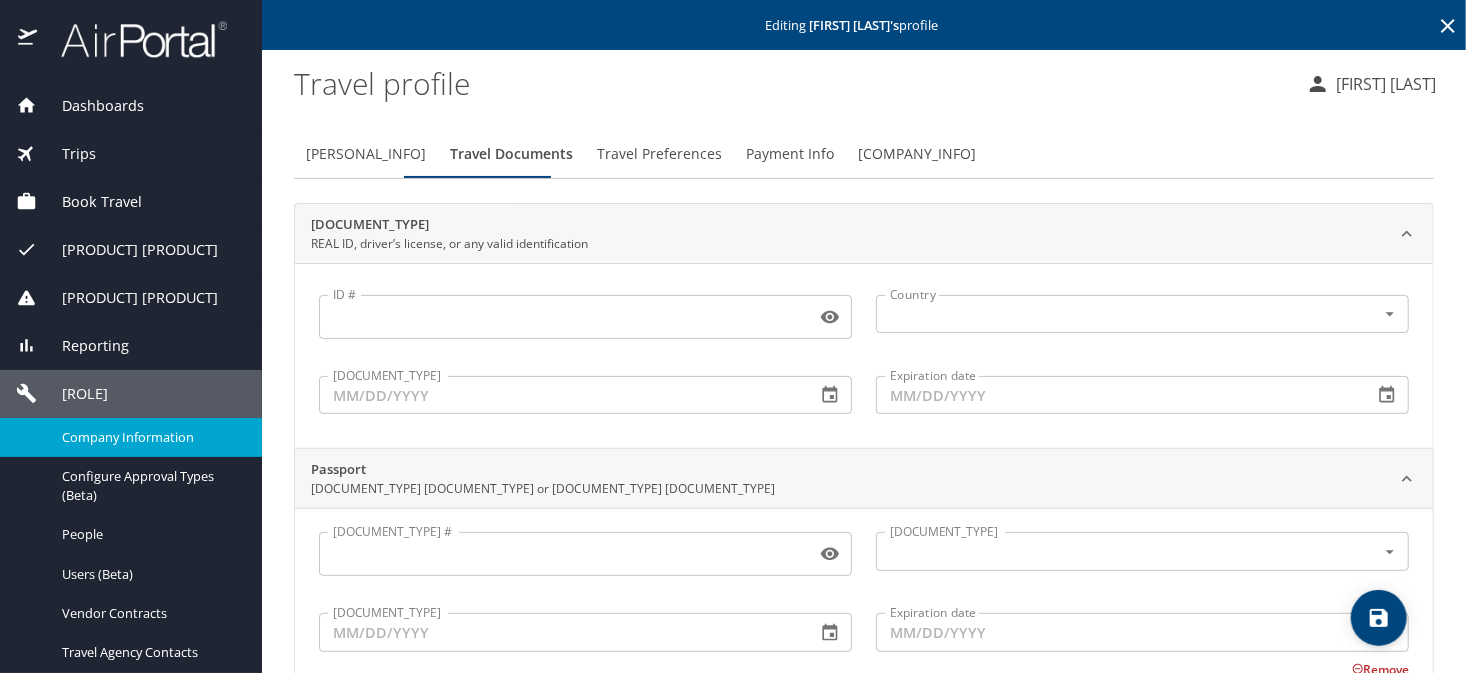 click on "Company Information" at bounding box center [150, 437] 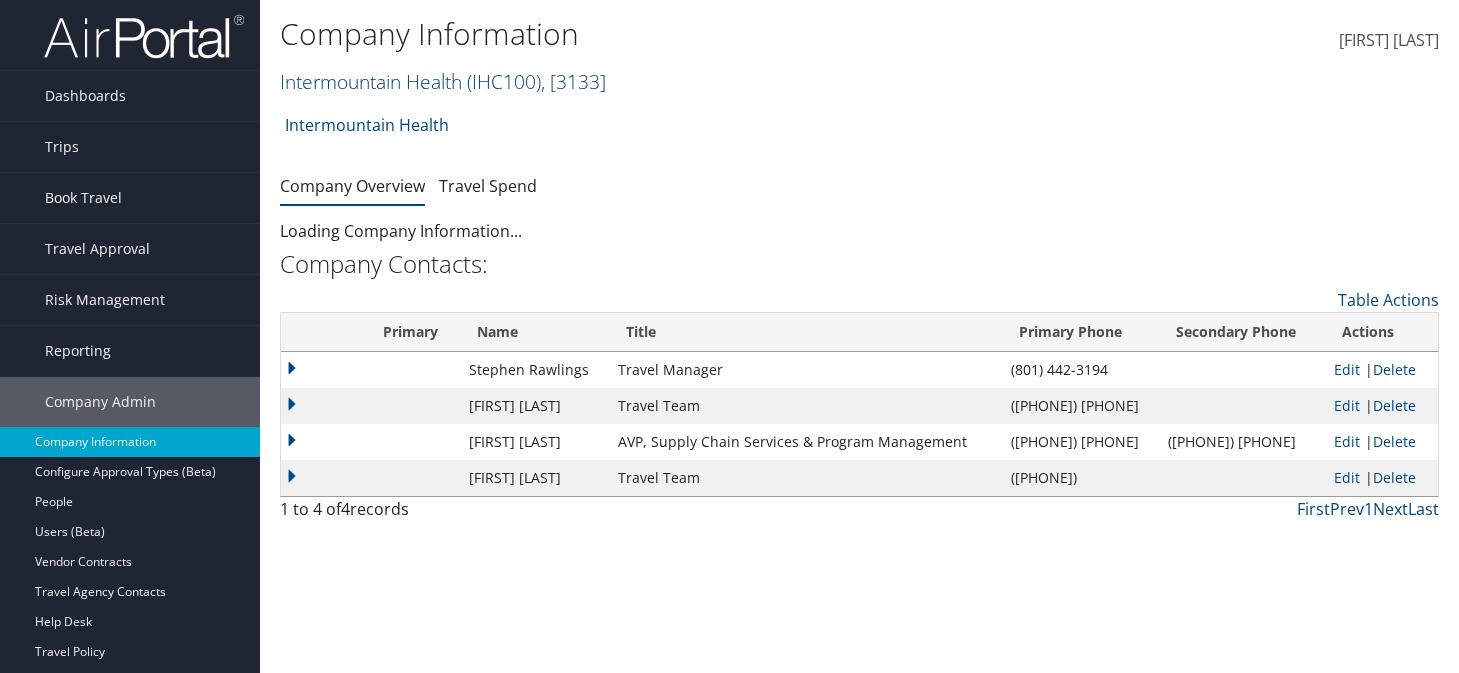 scroll, scrollTop: 0, scrollLeft: 0, axis: both 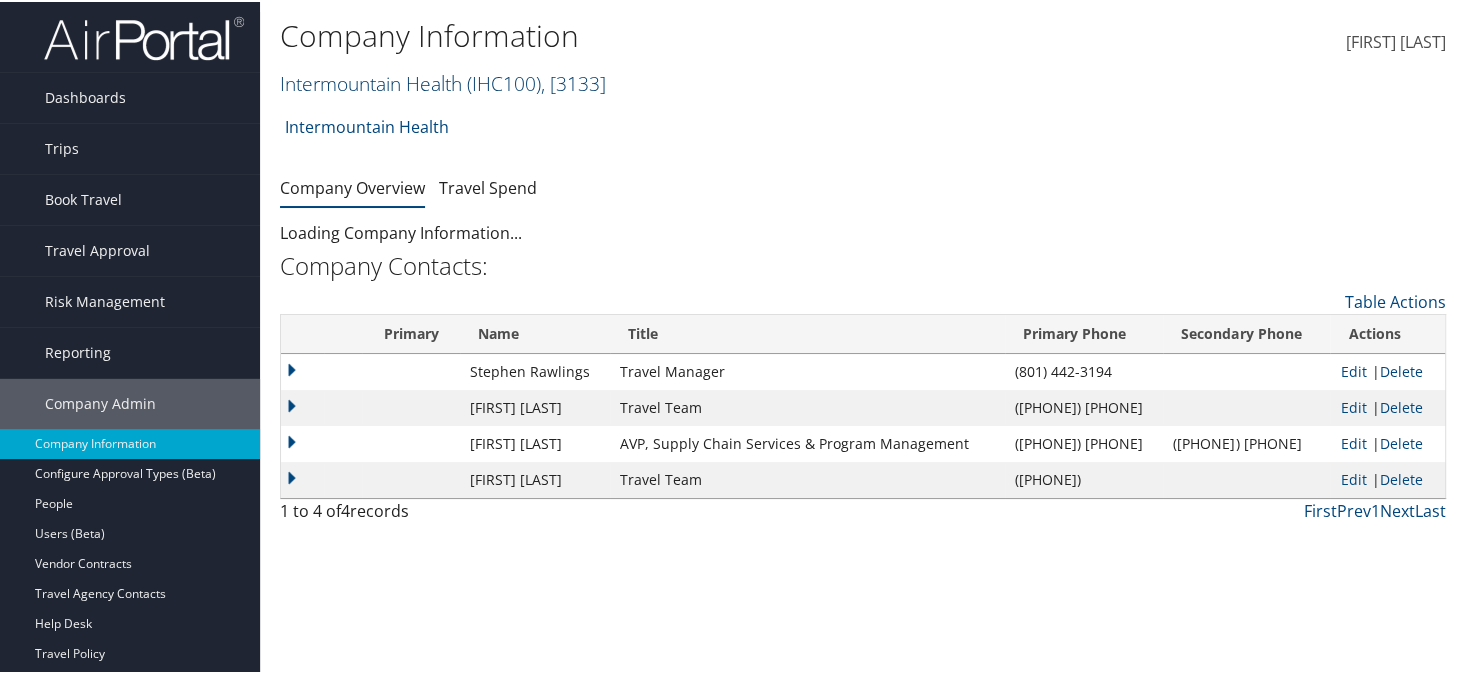 click on "Intermountain Health   ( IHC100 )  , [ 3133 ]" at bounding box center [443, 81] 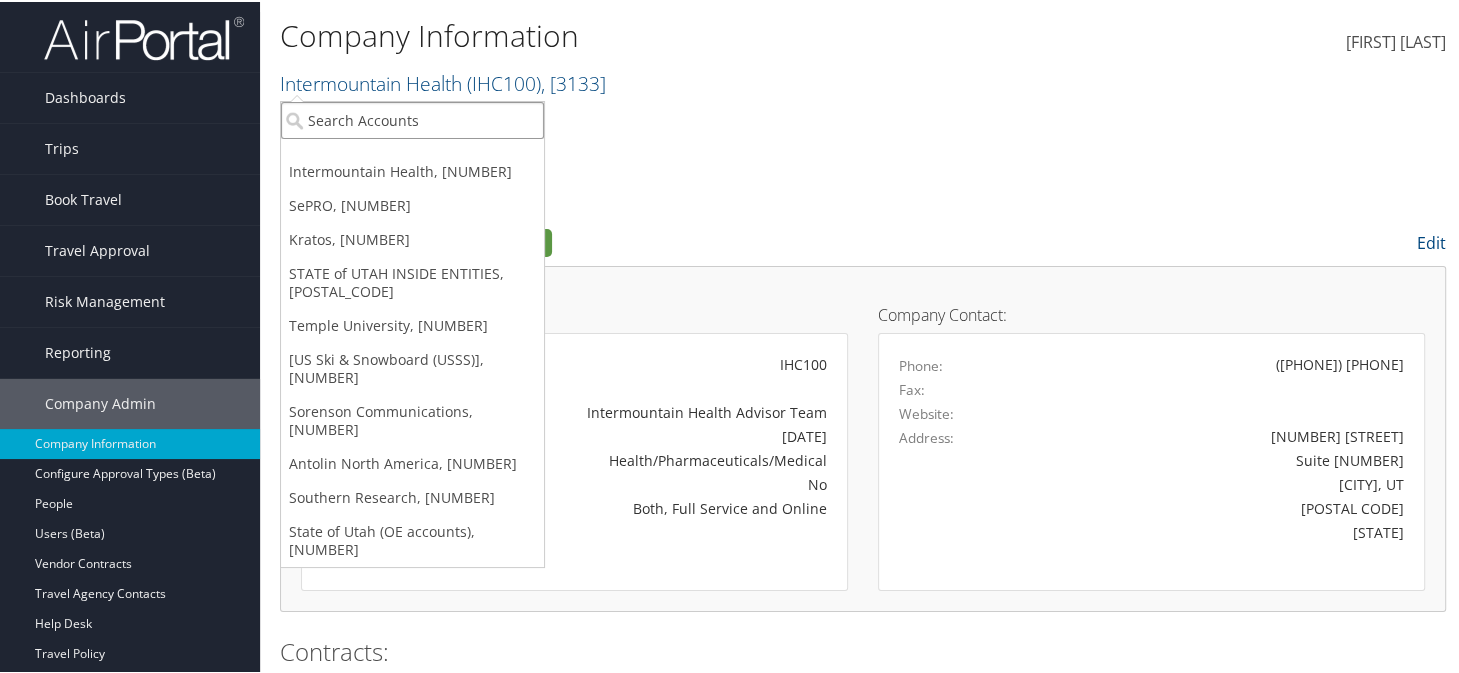 click at bounding box center (412, 118) 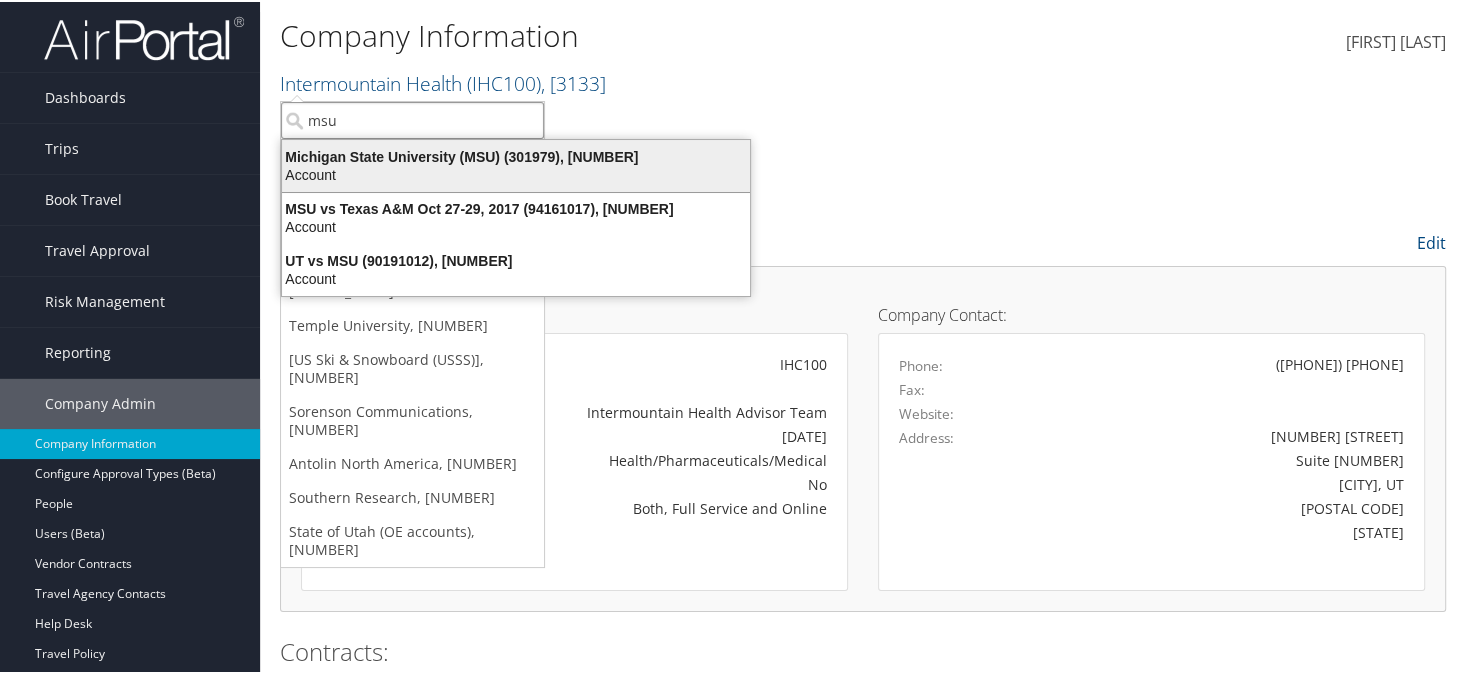 click on "Michigan State University (MSU) (301979), [16683]" at bounding box center [516, 155] 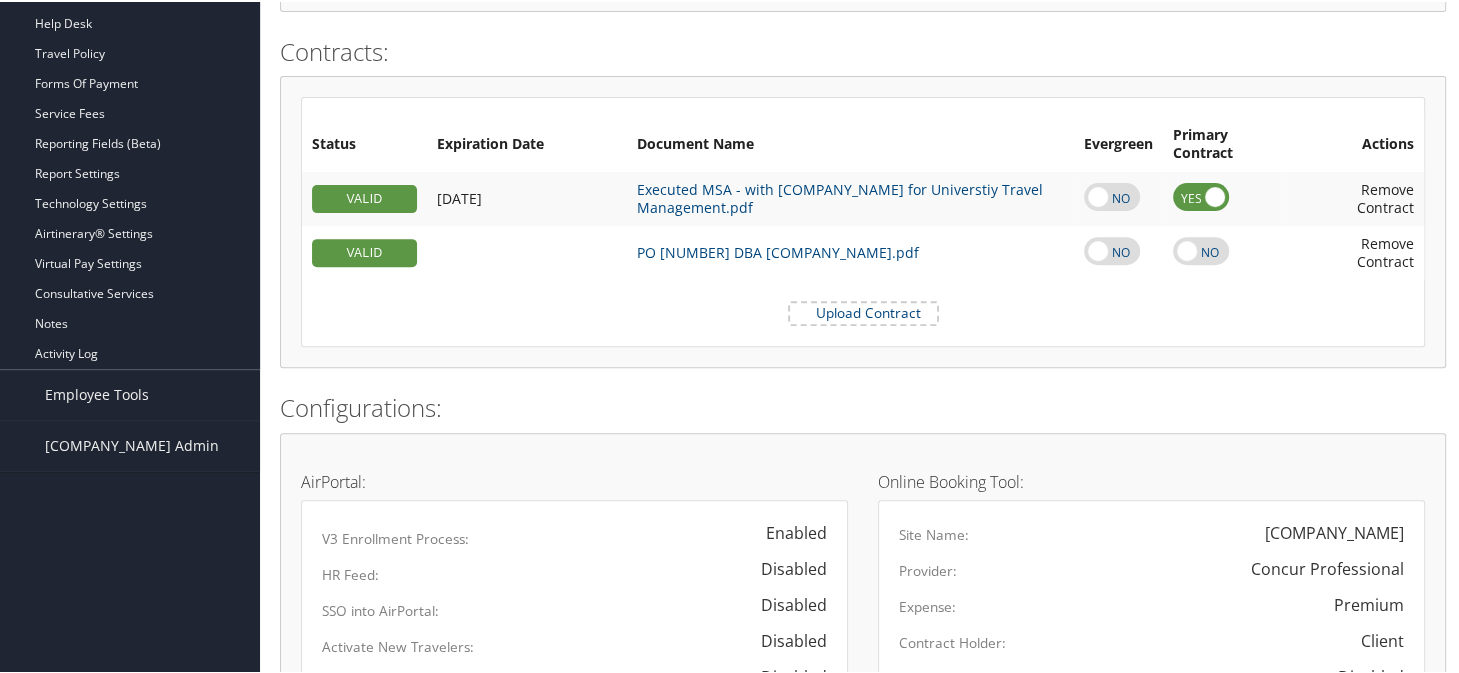scroll, scrollTop: 400, scrollLeft: 0, axis: vertical 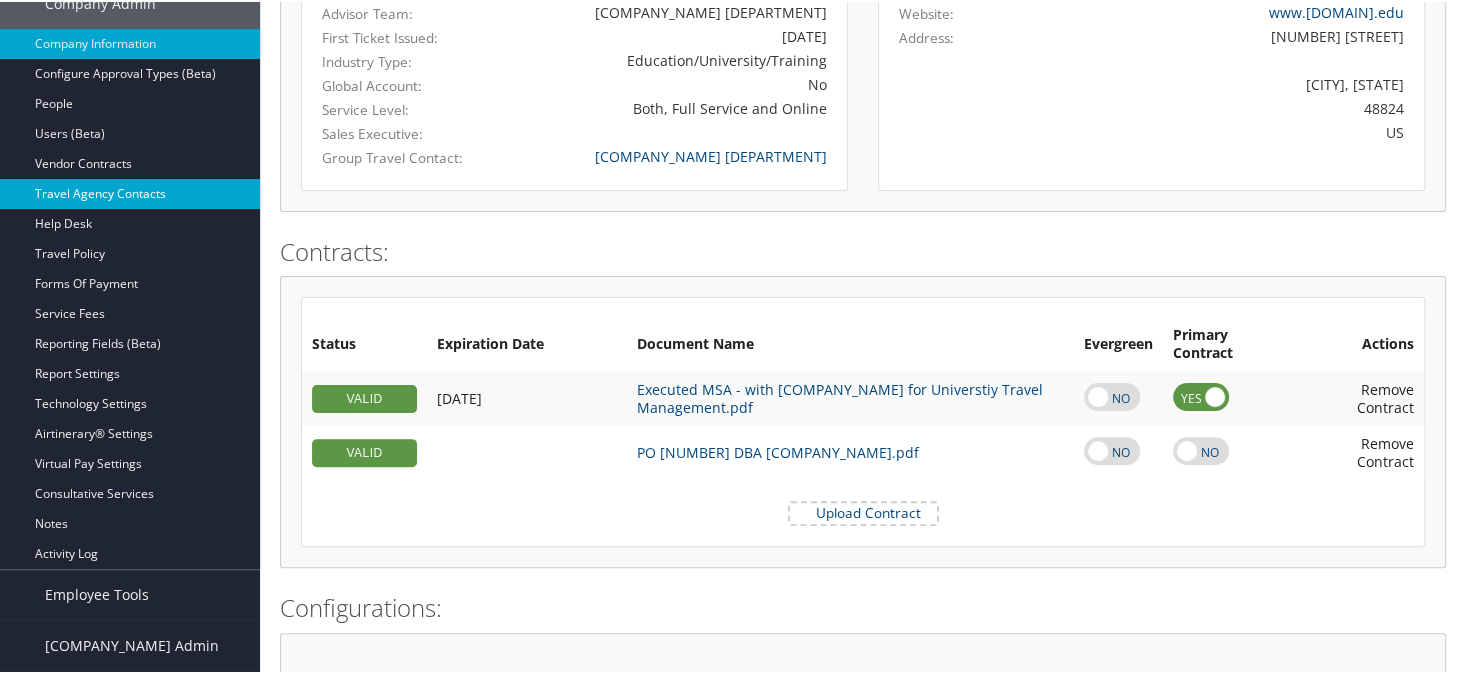click on "Travel Agency Contacts" at bounding box center [130, 192] 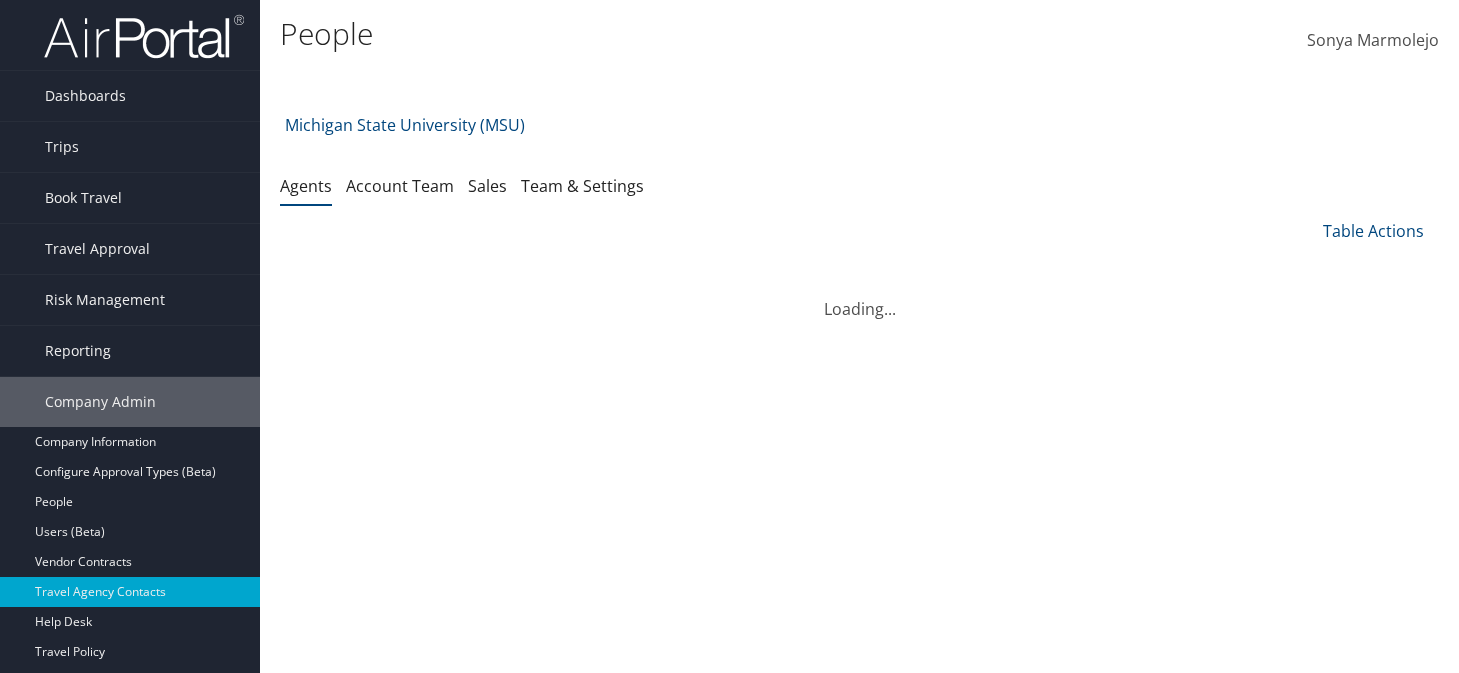 scroll, scrollTop: 0, scrollLeft: 0, axis: both 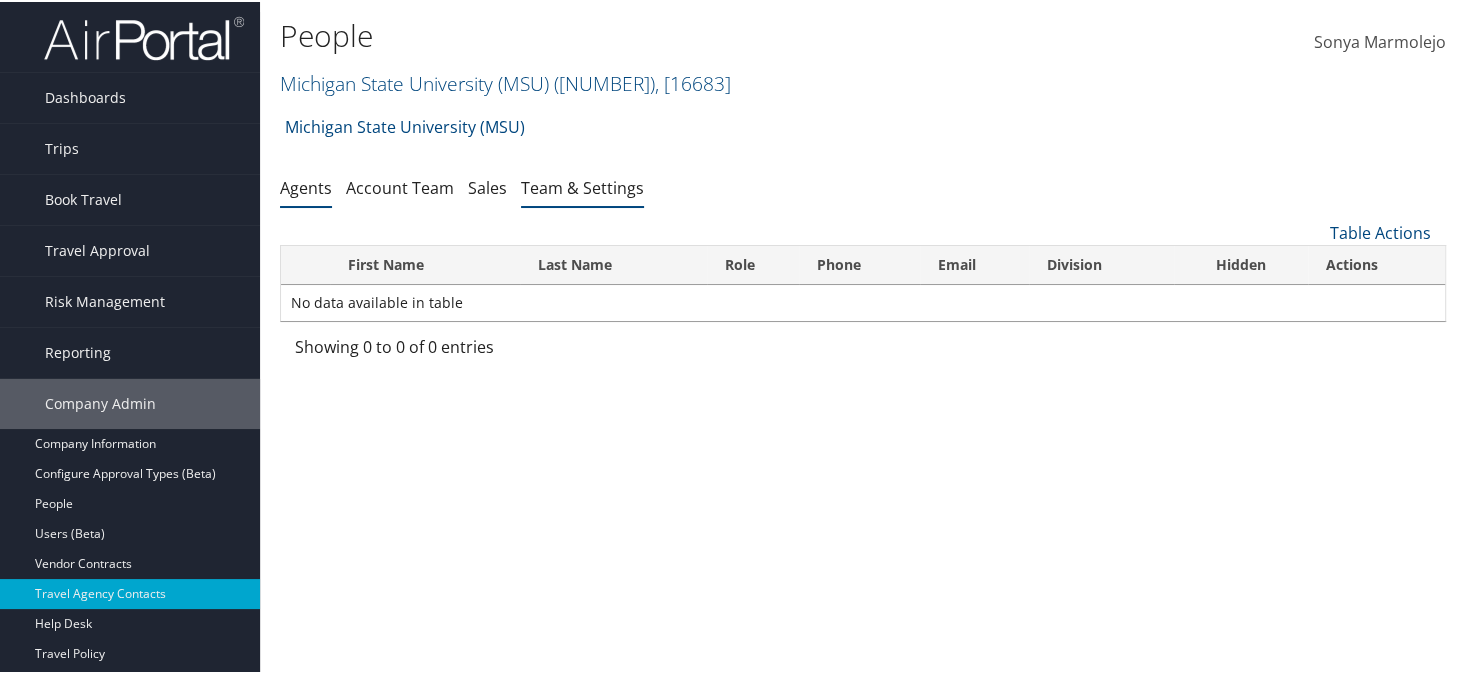 click on "Team & Settings" at bounding box center [582, 186] 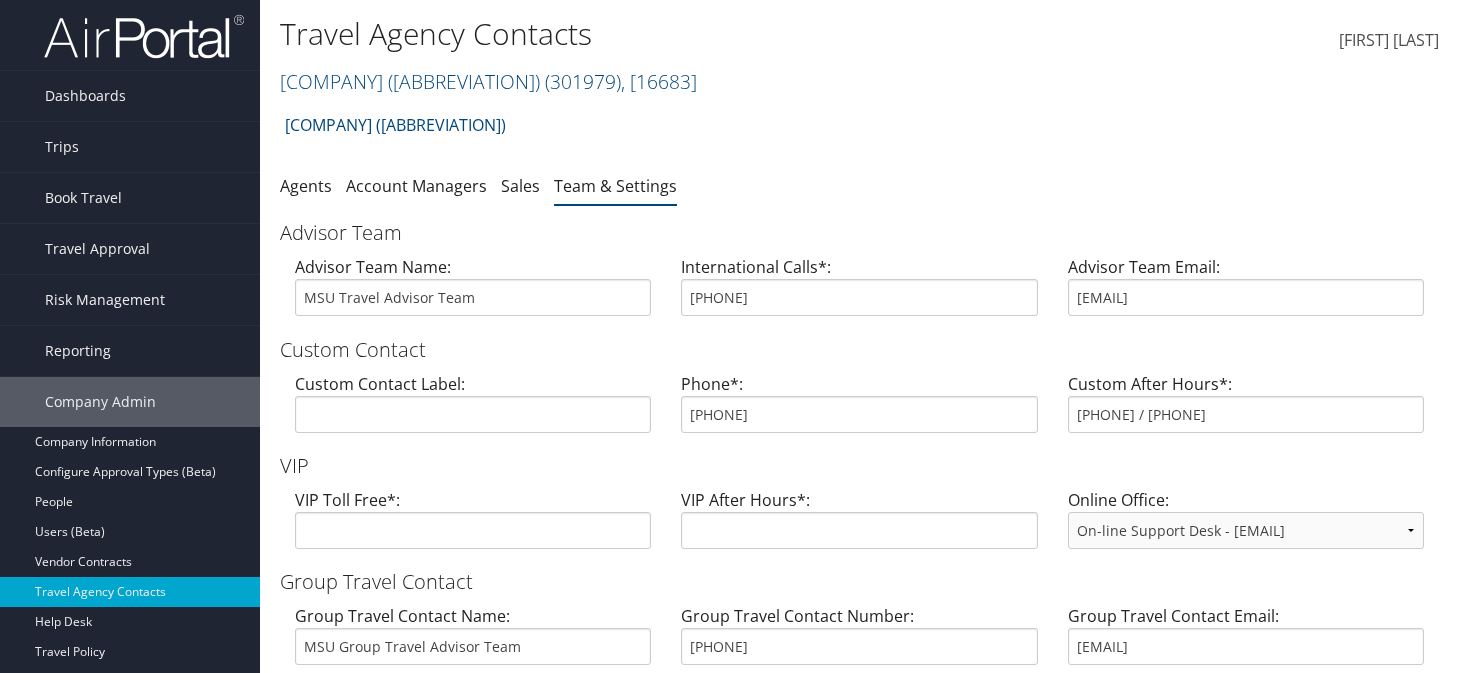 scroll, scrollTop: 0, scrollLeft: 0, axis: both 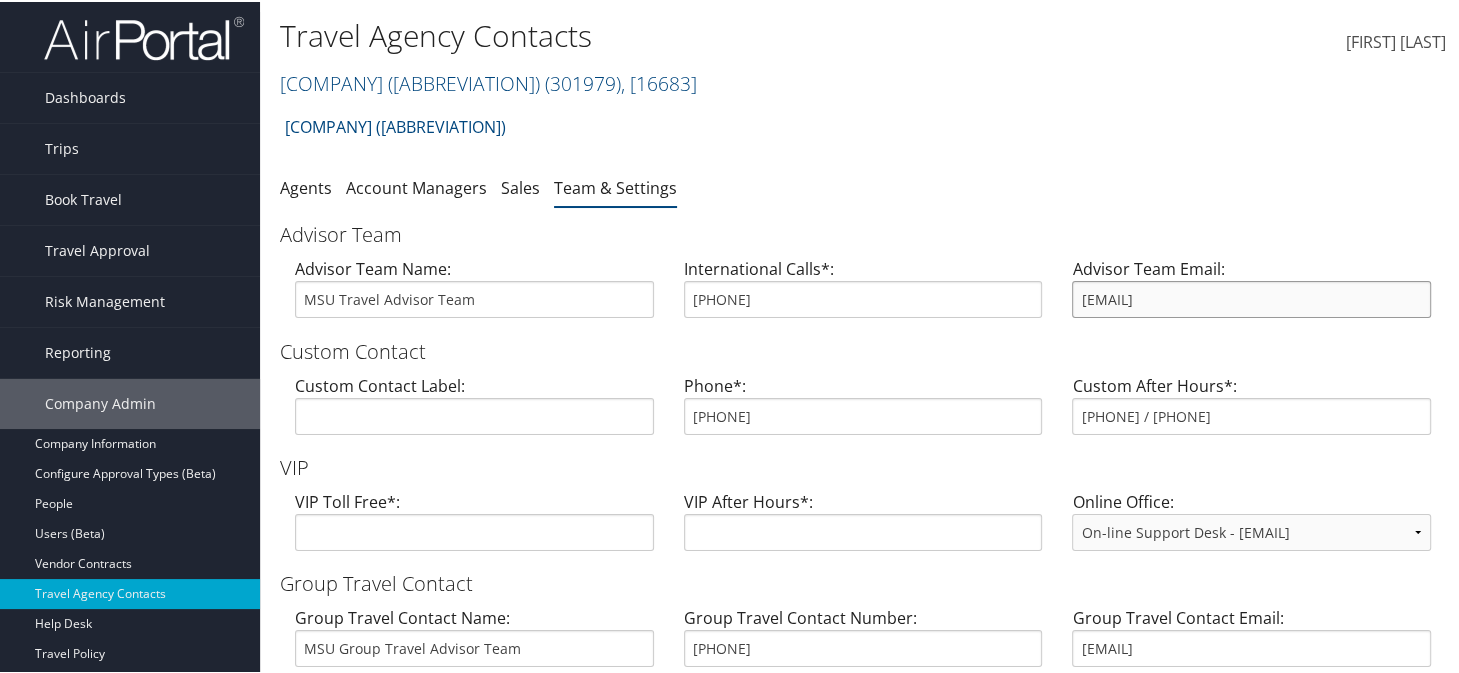 drag, startPoint x: 1248, startPoint y: 296, endPoint x: 1072, endPoint y: 296, distance: 176 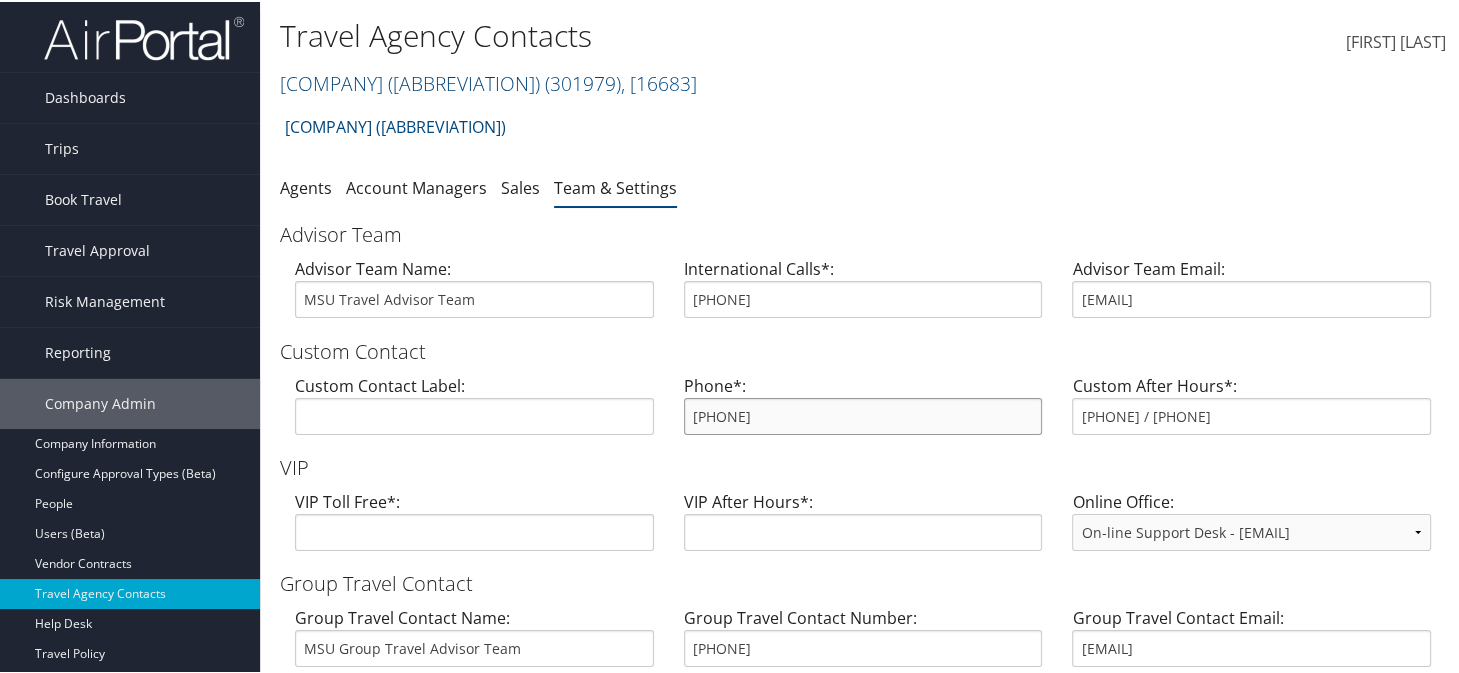 click on "800-509-7081" at bounding box center (863, 414) 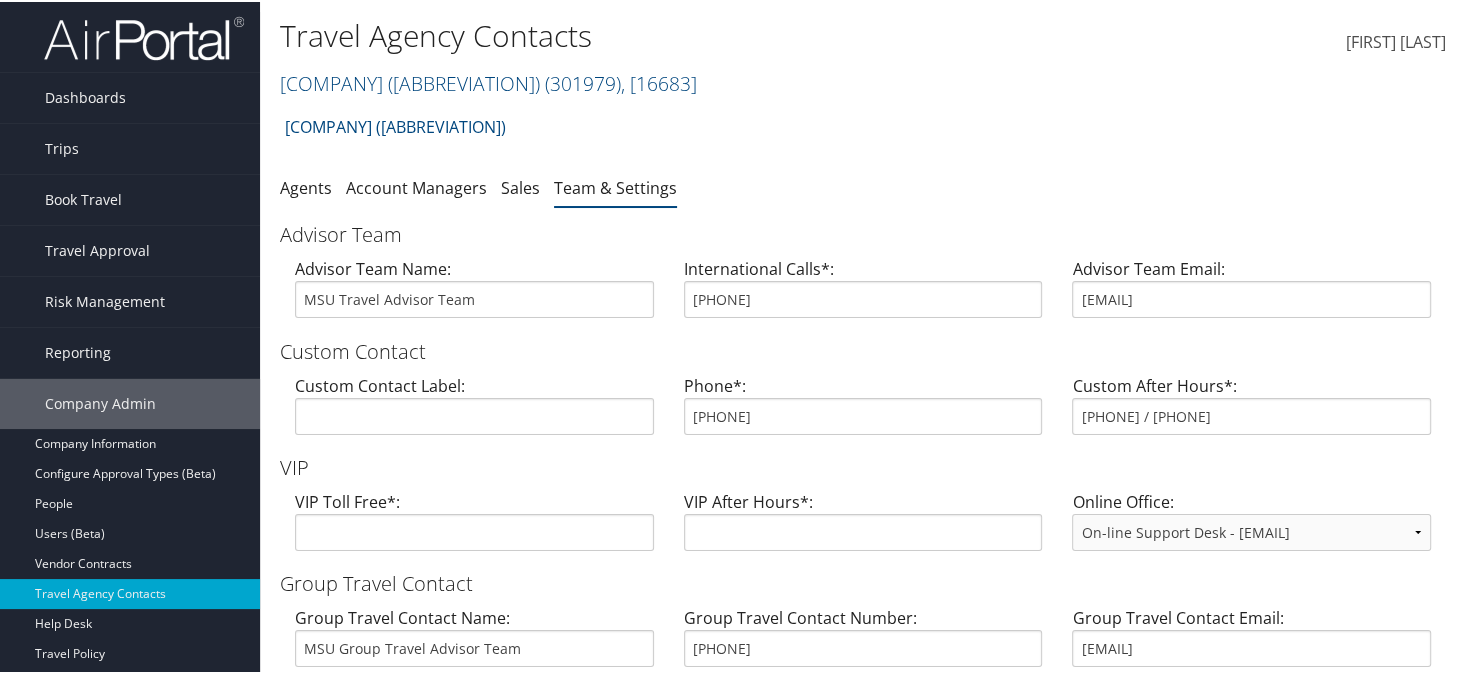 click on "Advisor Team" at bounding box center (863, 233) 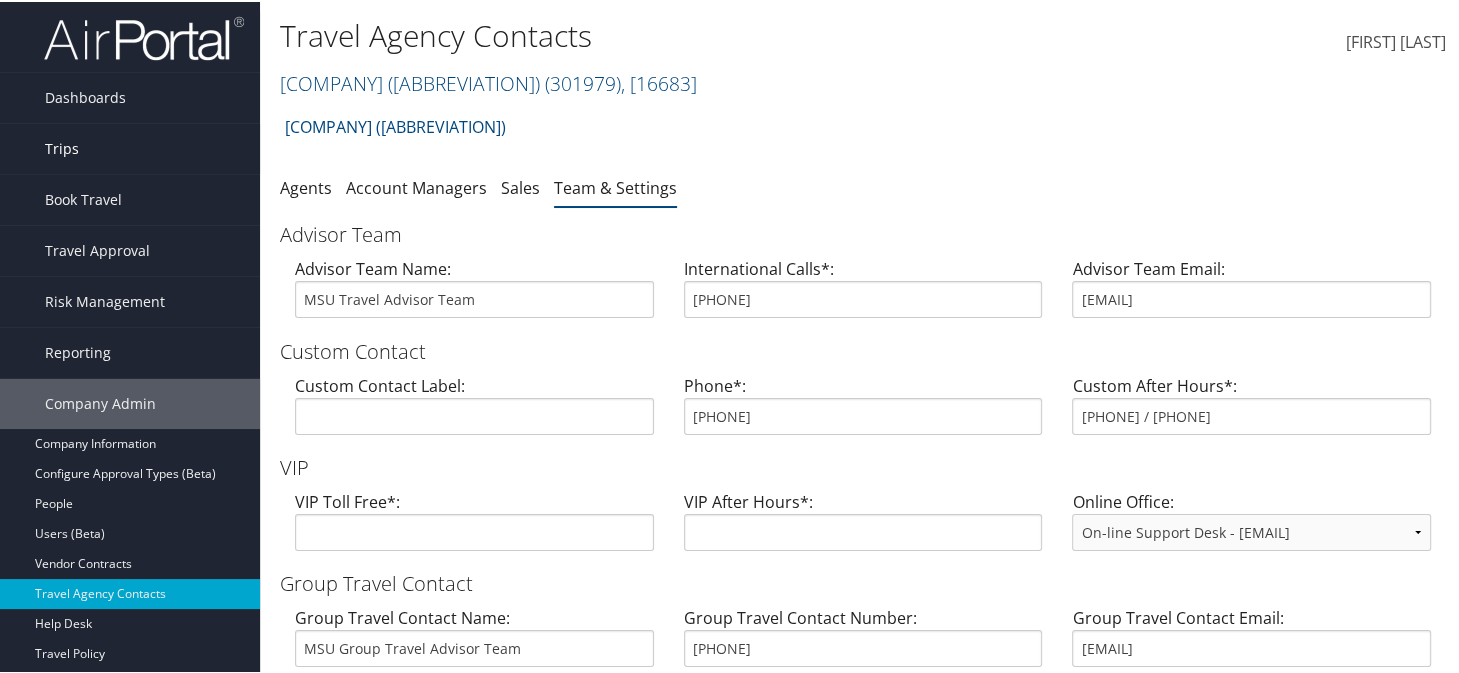click on "Trips" at bounding box center [130, 147] 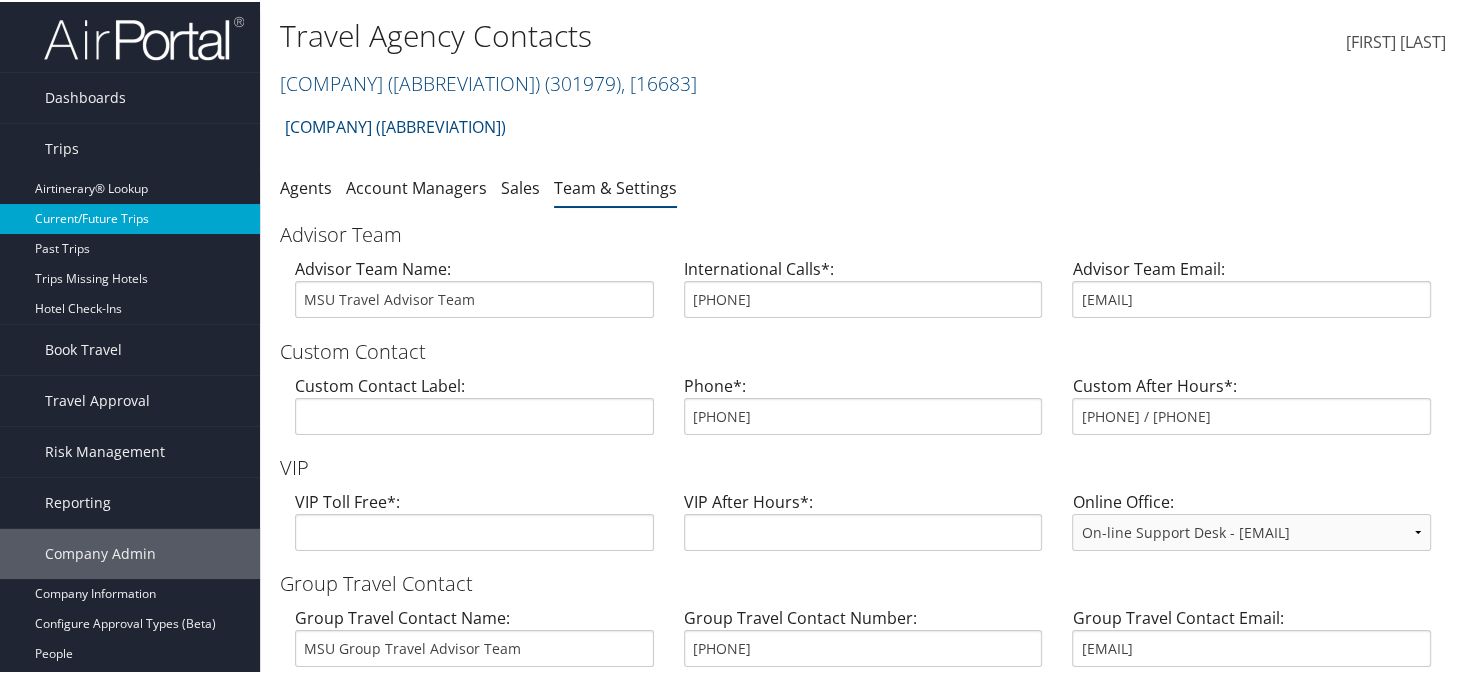 click on "Current/Future Trips" at bounding box center (130, 217) 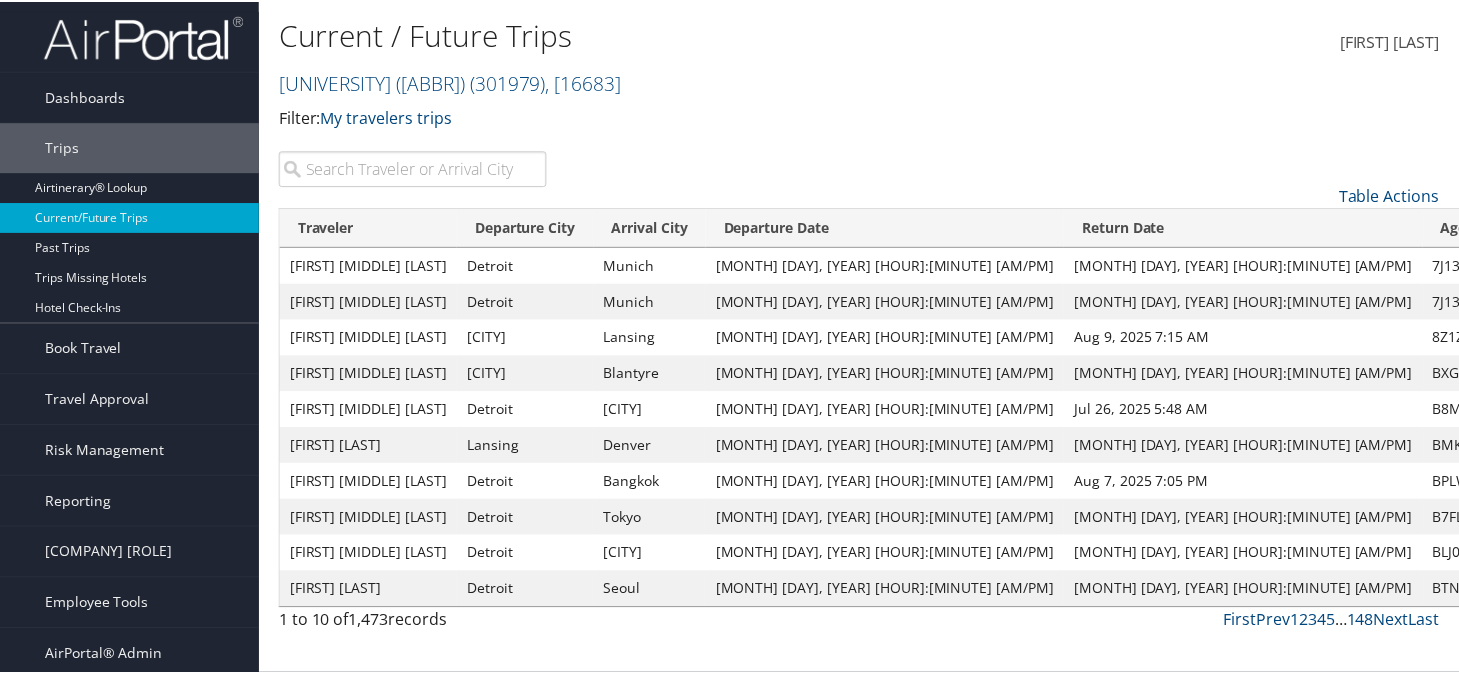 scroll, scrollTop: 0, scrollLeft: 0, axis: both 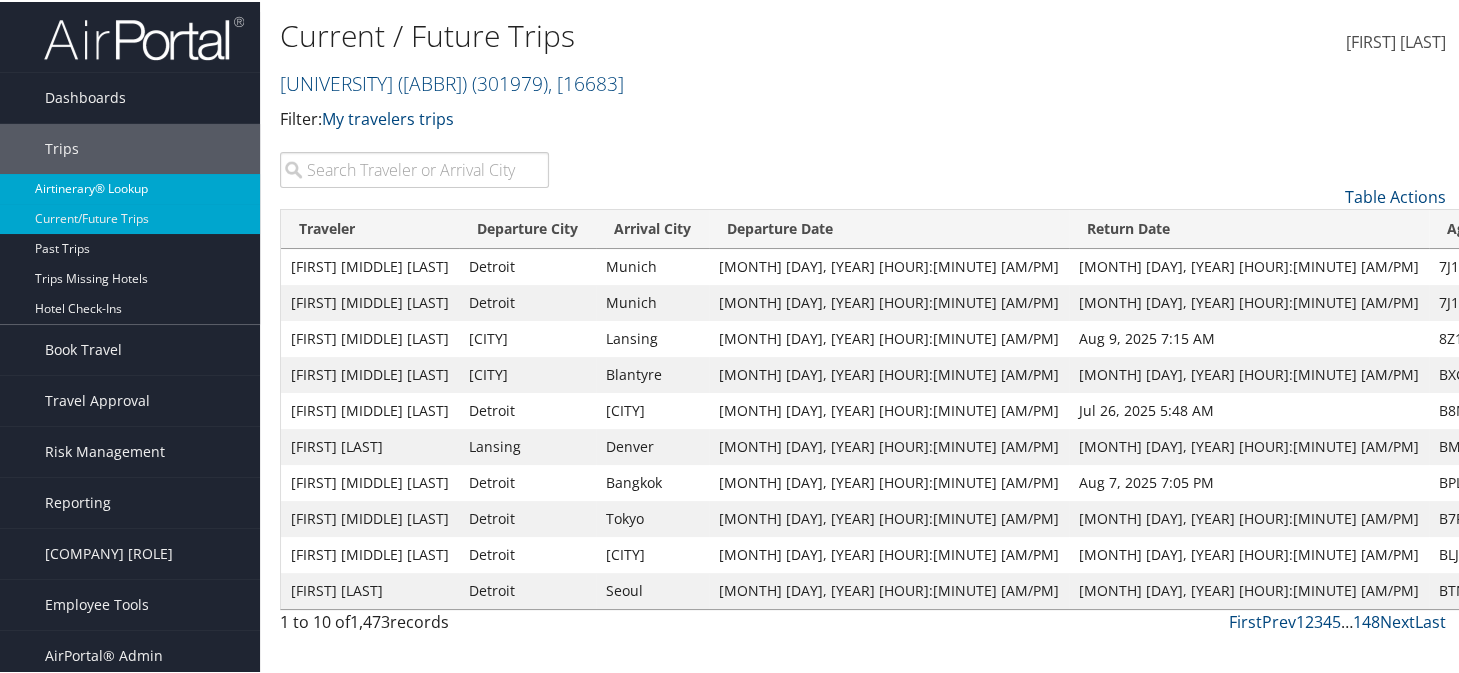 click on "Airtinerary® Lookup" at bounding box center [130, 187] 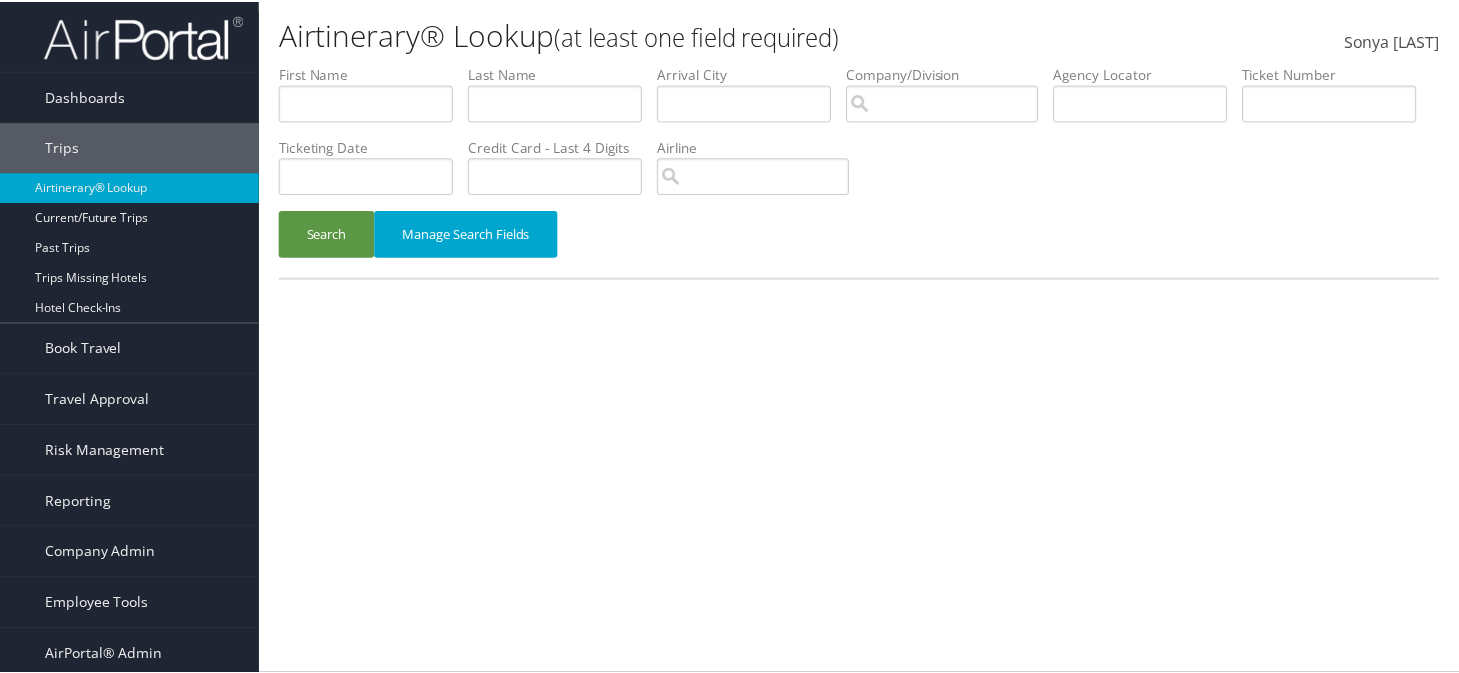 scroll, scrollTop: 0, scrollLeft: 0, axis: both 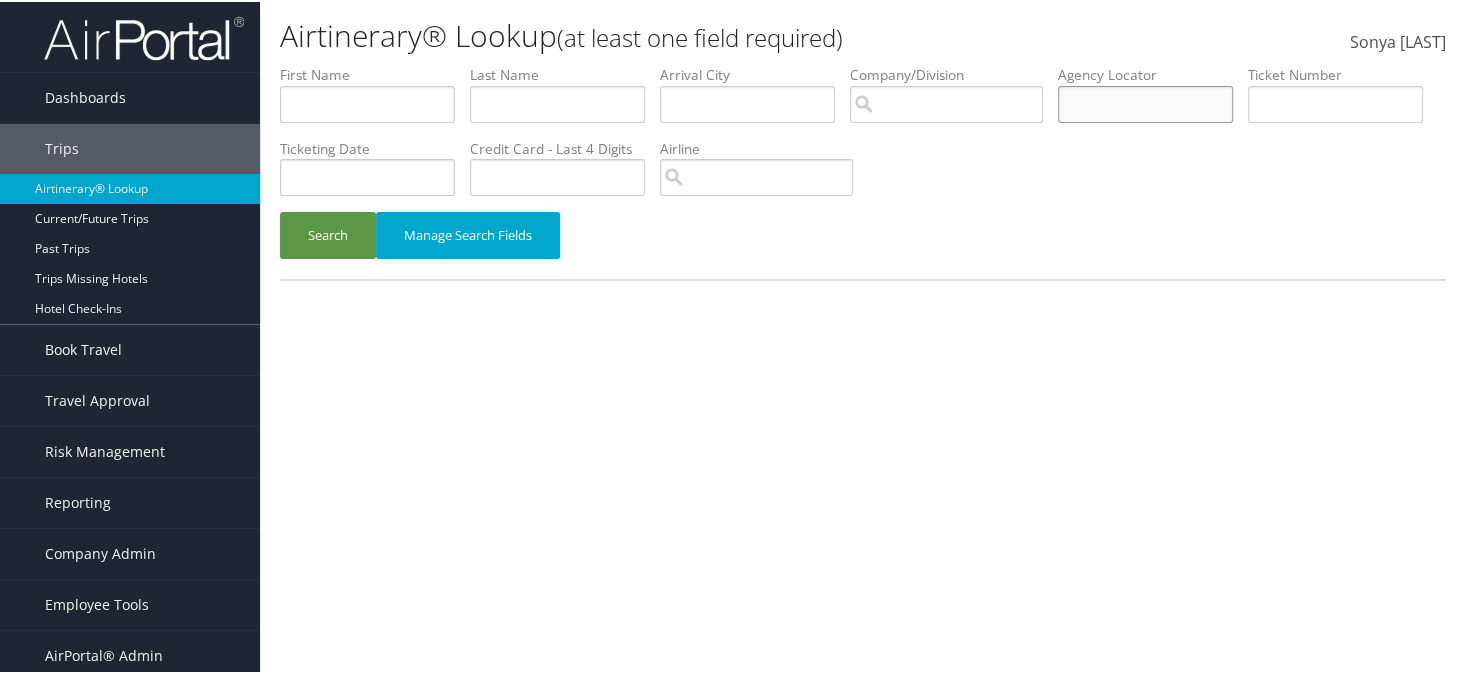 click at bounding box center (367, 102) 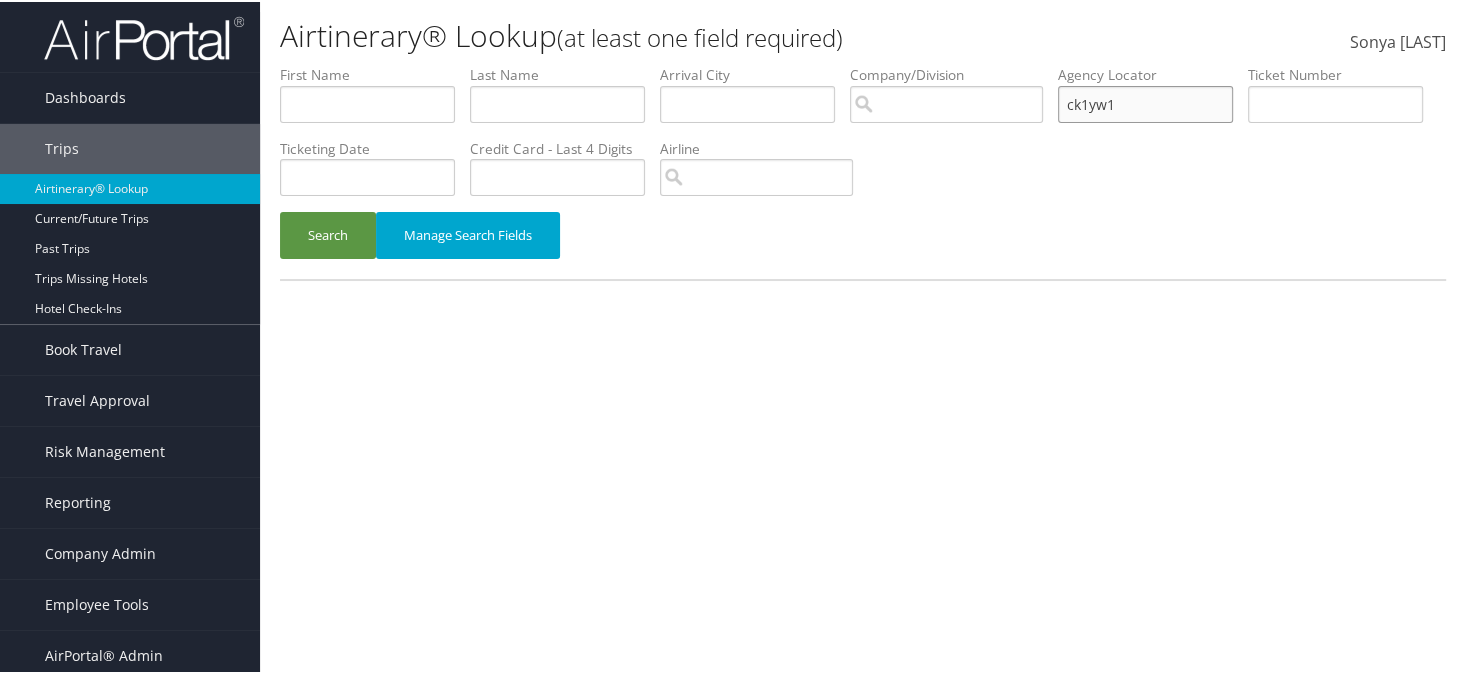 click on "Search" at bounding box center [328, 233] 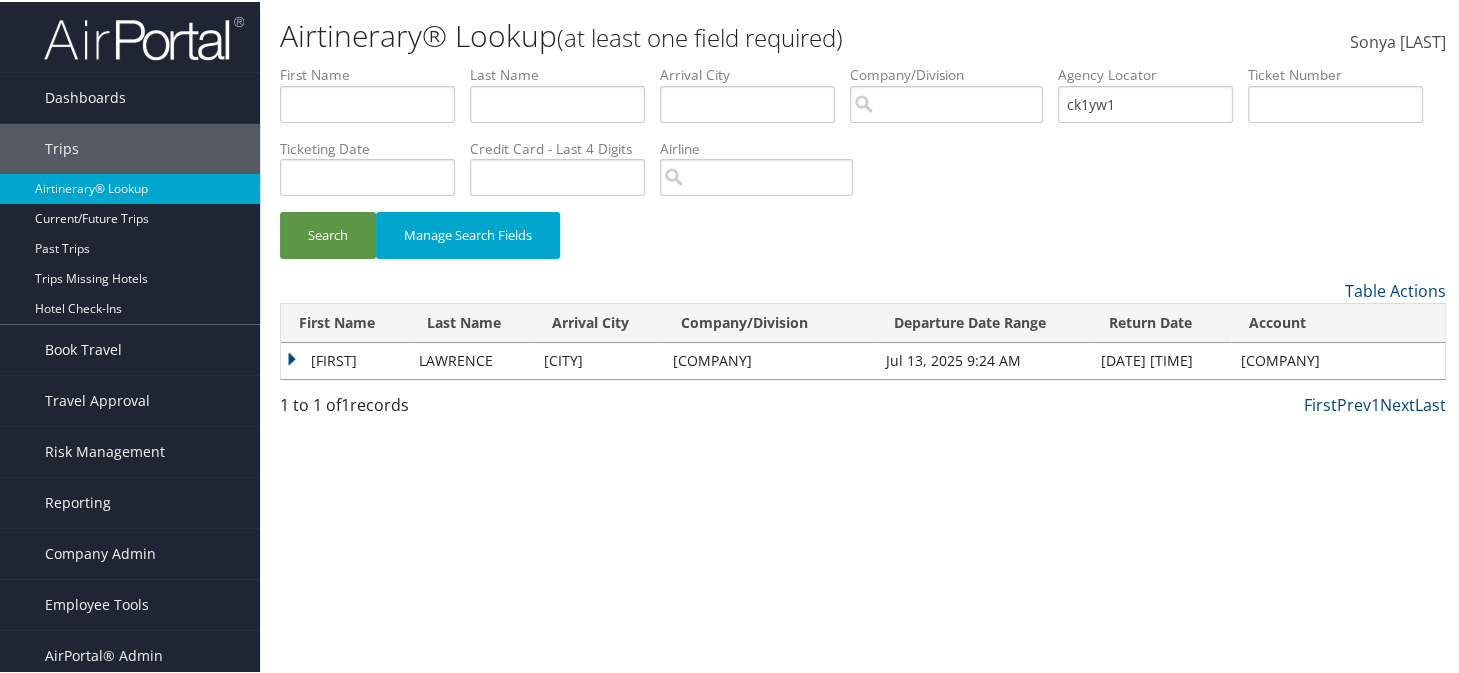 click on "NICHOLE" at bounding box center [345, 359] 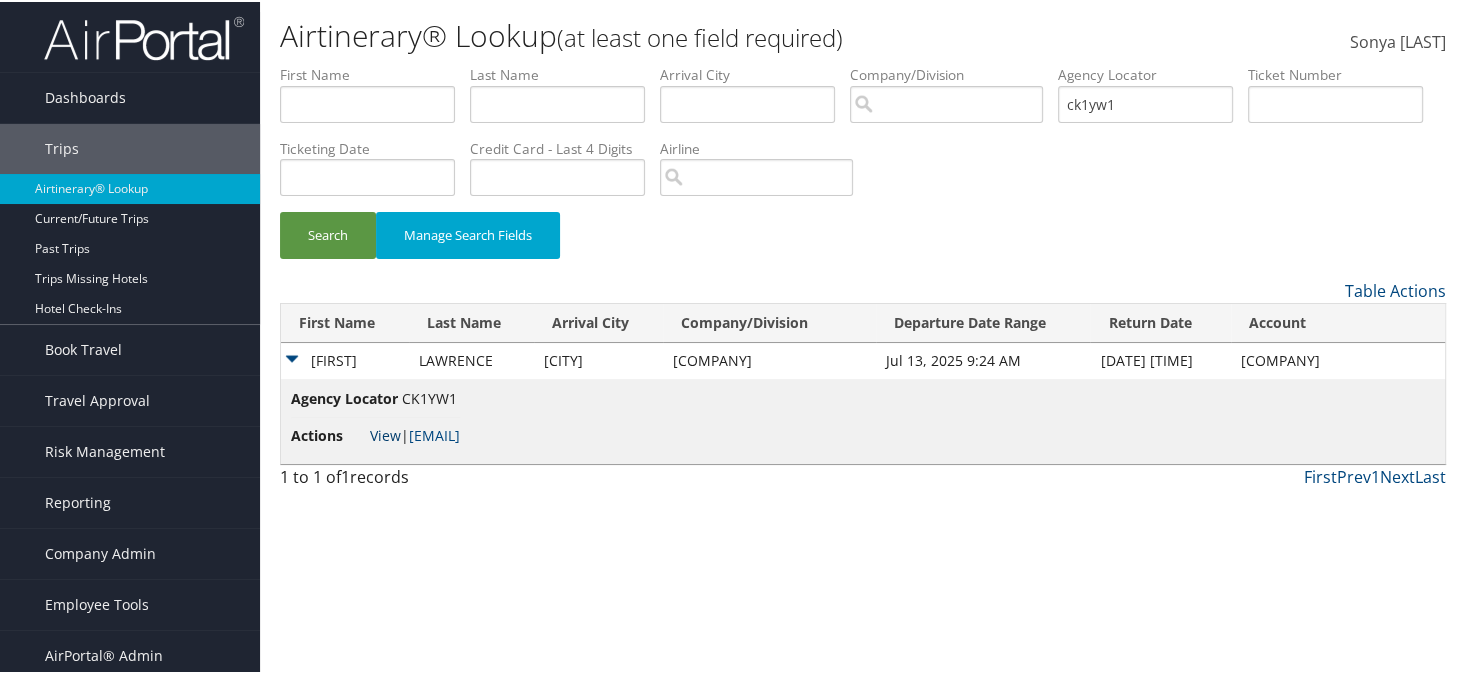 click on "View" at bounding box center [385, 433] 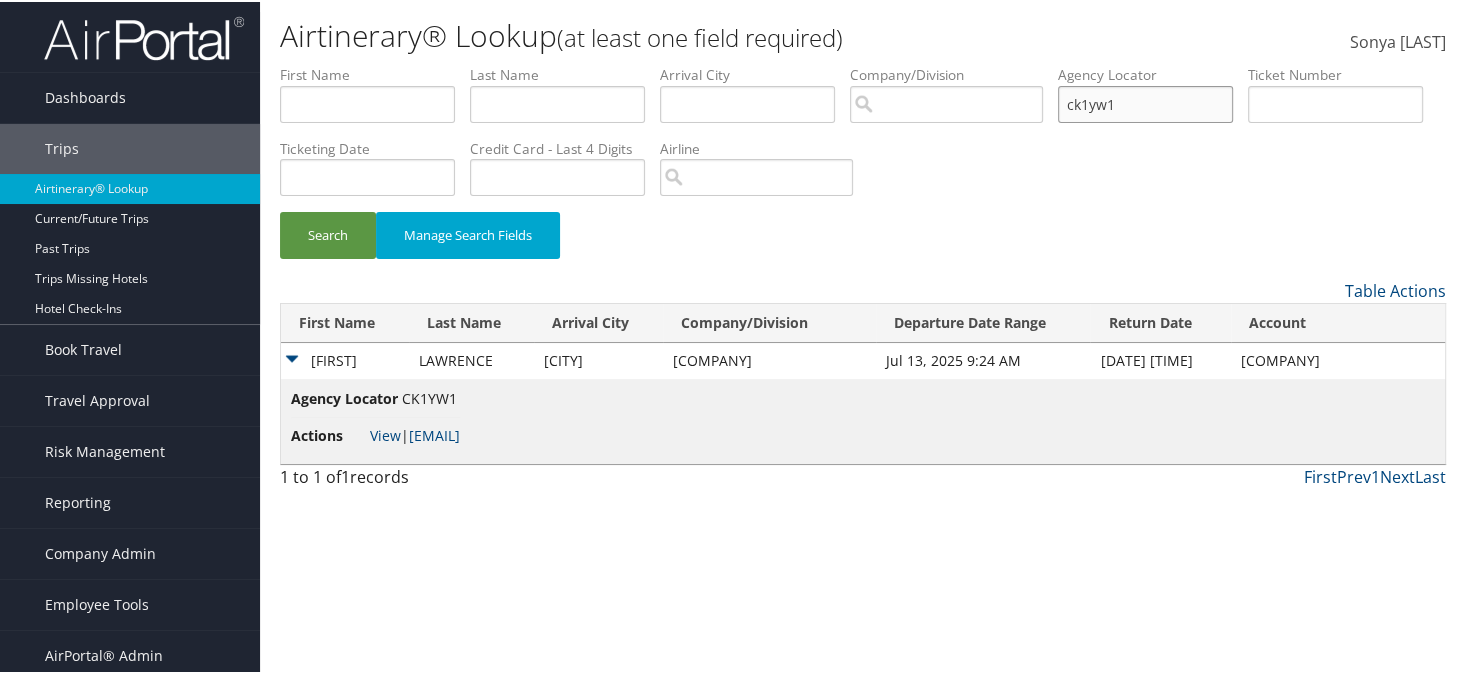 drag, startPoint x: 1148, startPoint y: 107, endPoint x: 1076, endPoint y: 107, distance: 72 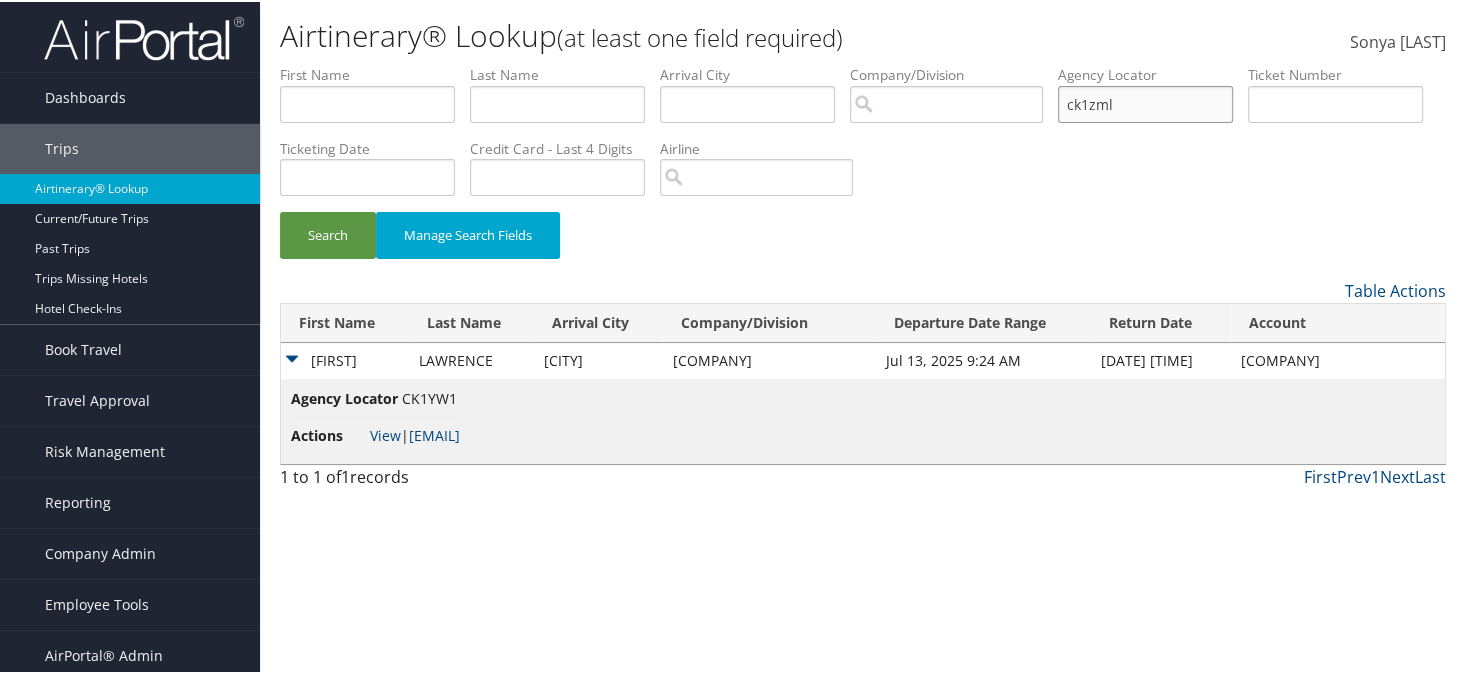 type on "ck1zml" 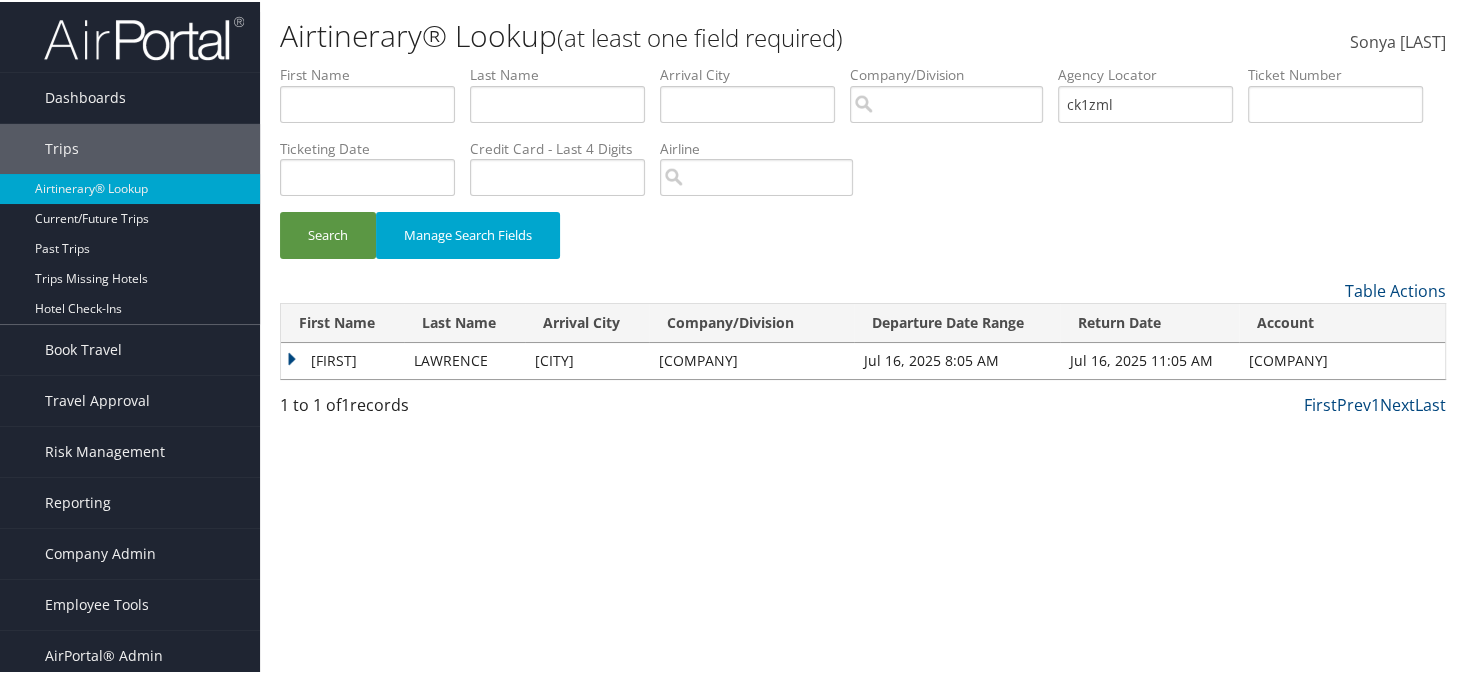 click on "NICHOLE" at bounding box center (342, 359) 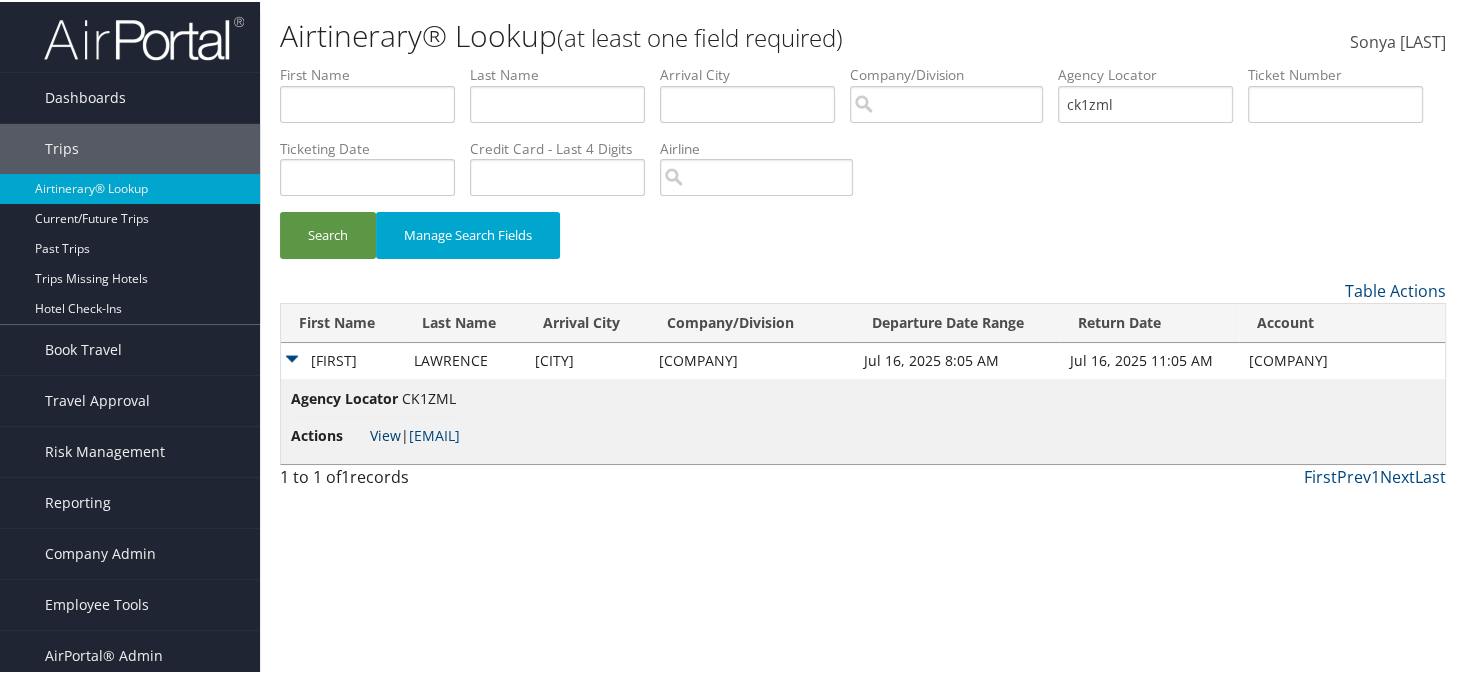 click on "View" at bounding box center (385, 433) 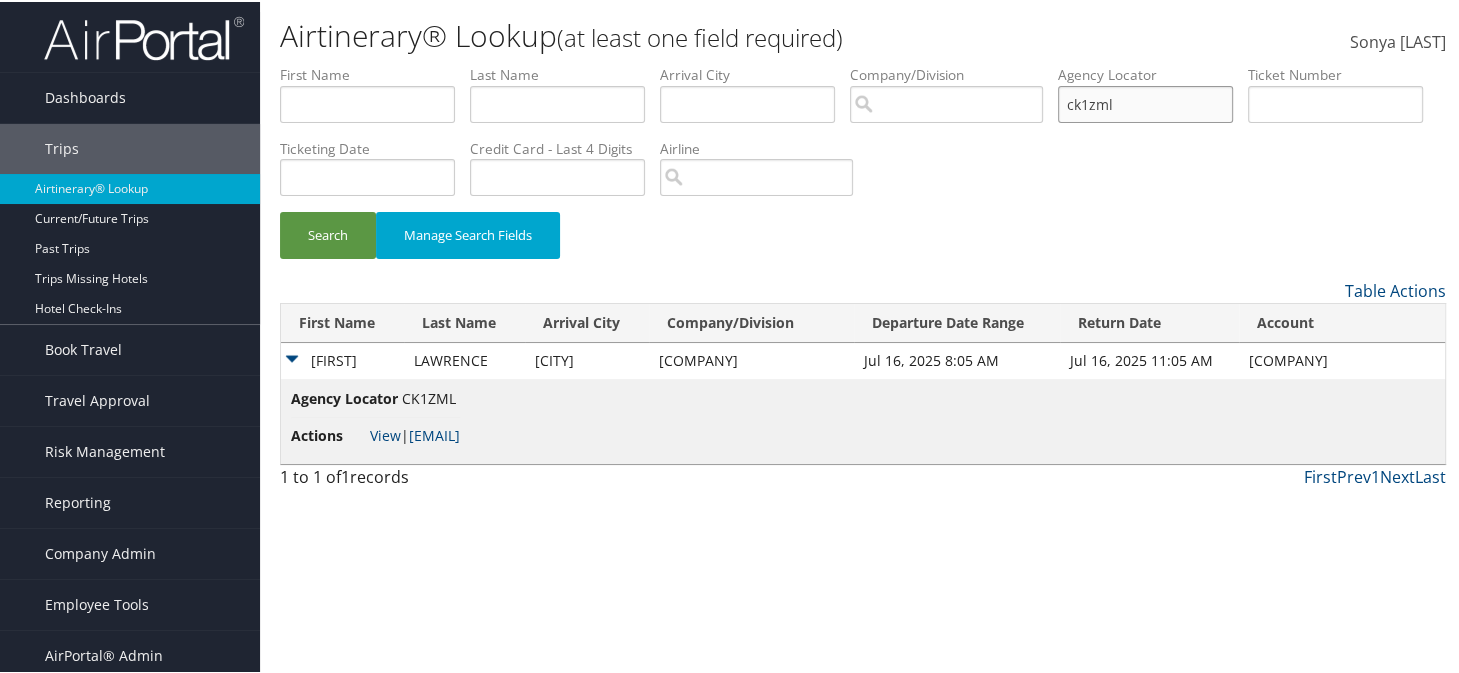 drag, startPoint x: 1174, startPoint y: 106, endPoint x: 1077, endPoint y: 108, distance: 97.020615 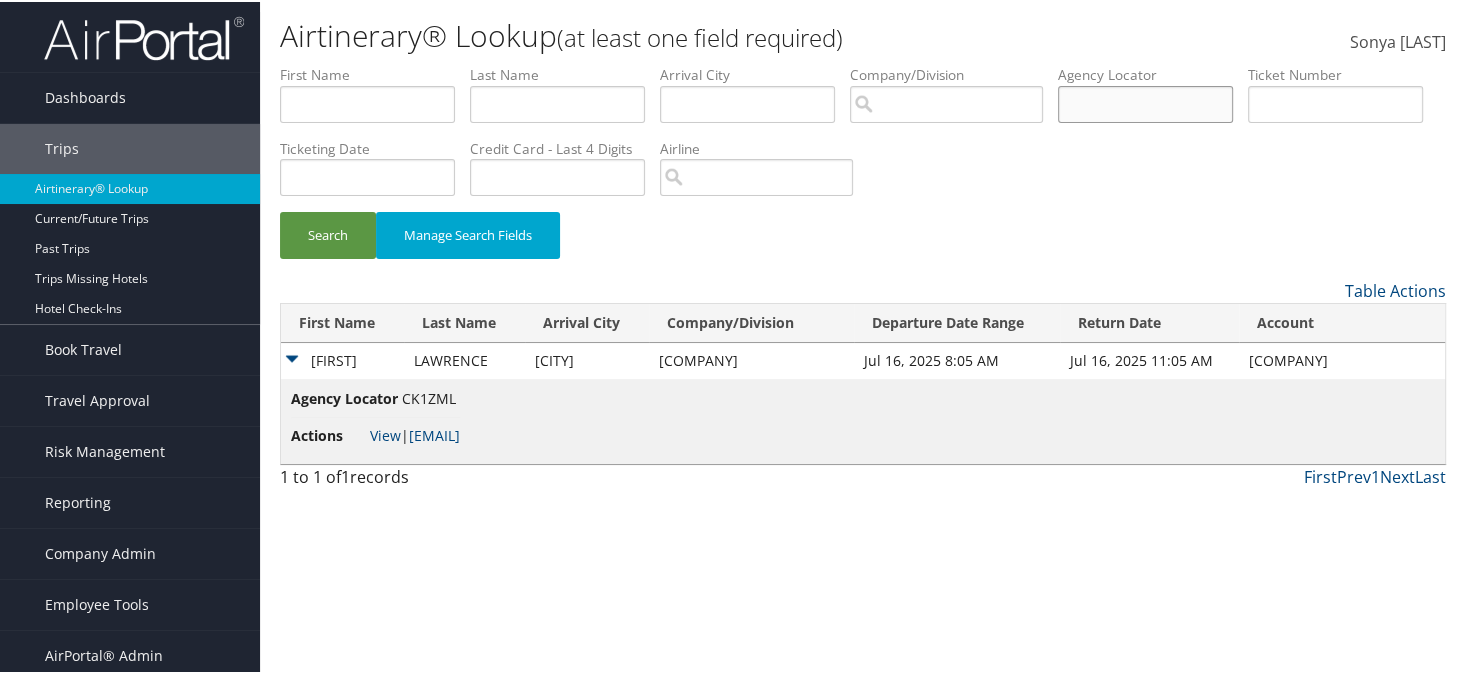 click at bounding box center [367, 102] 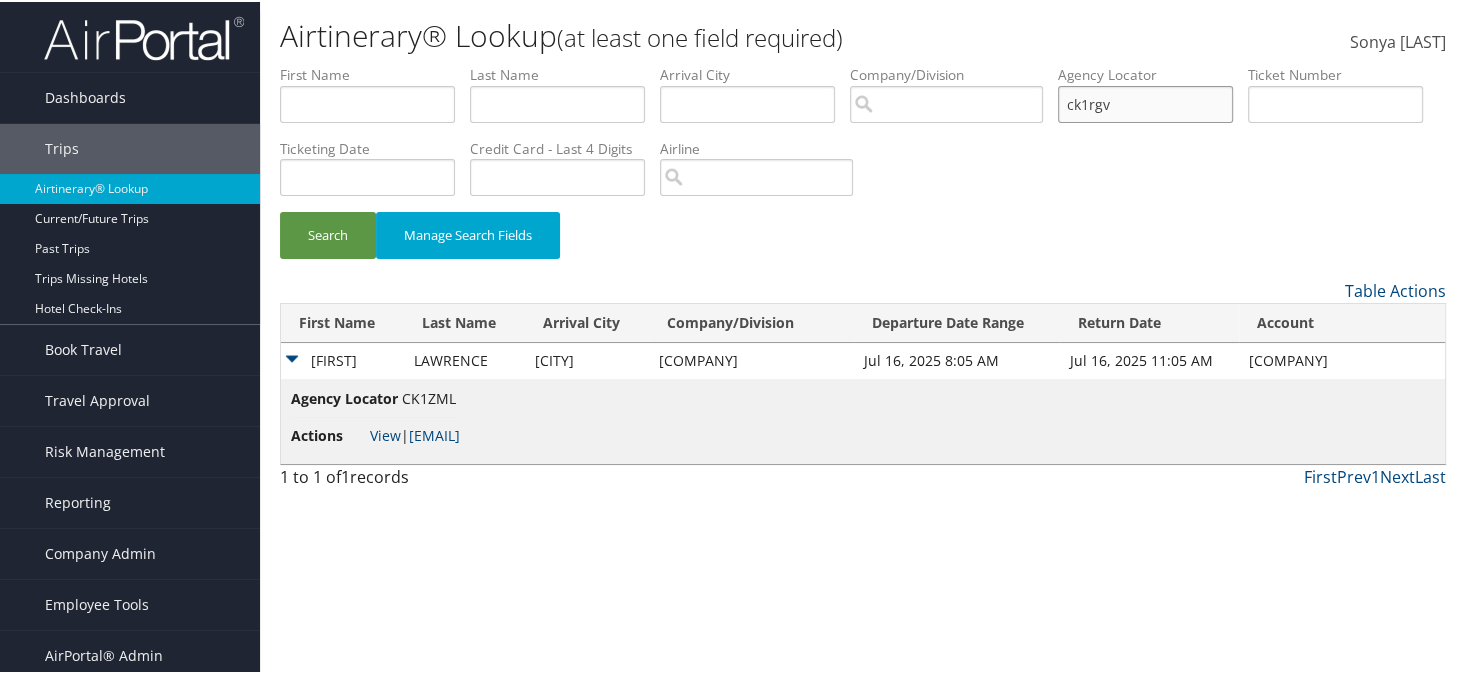 type on "ck1rgv" 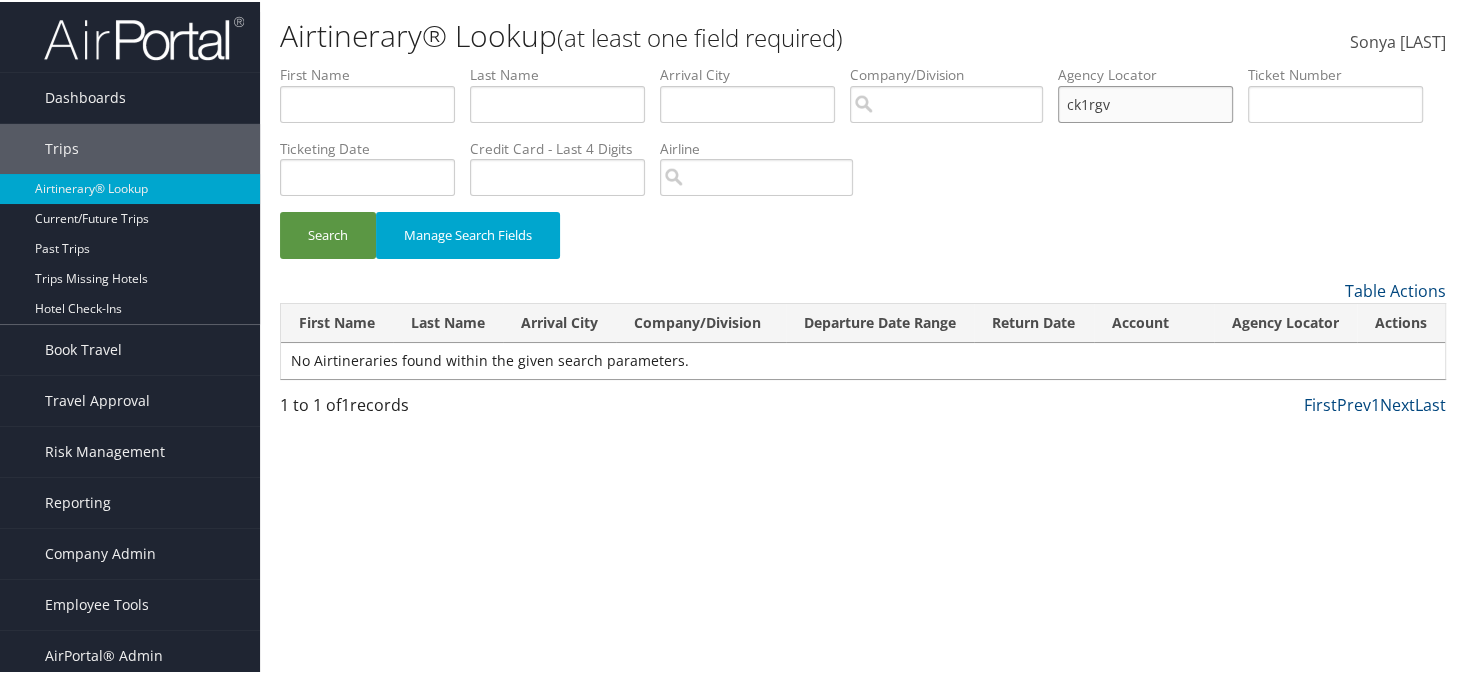 click on "ck1rgv" at bounding box center (367, 102) 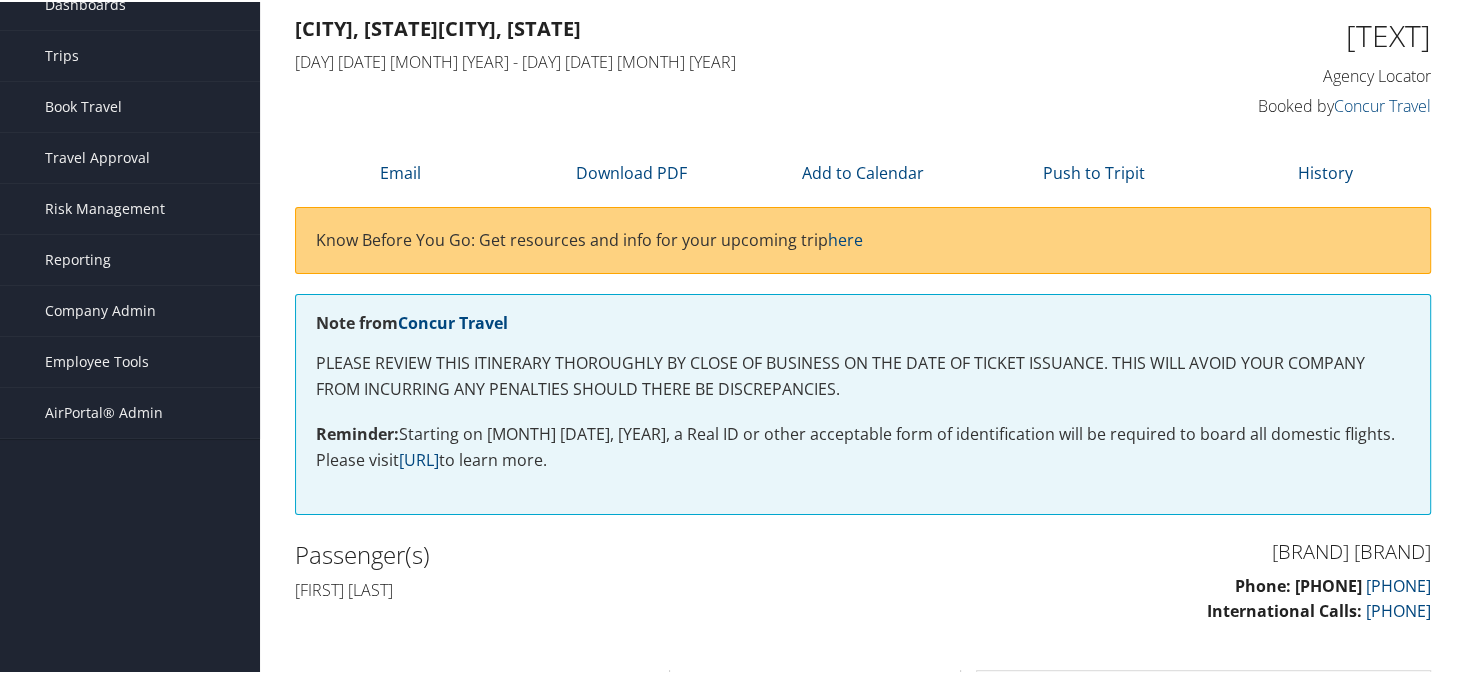 scroll, scrollTop: 0, scrollLeft: 0, axis: both 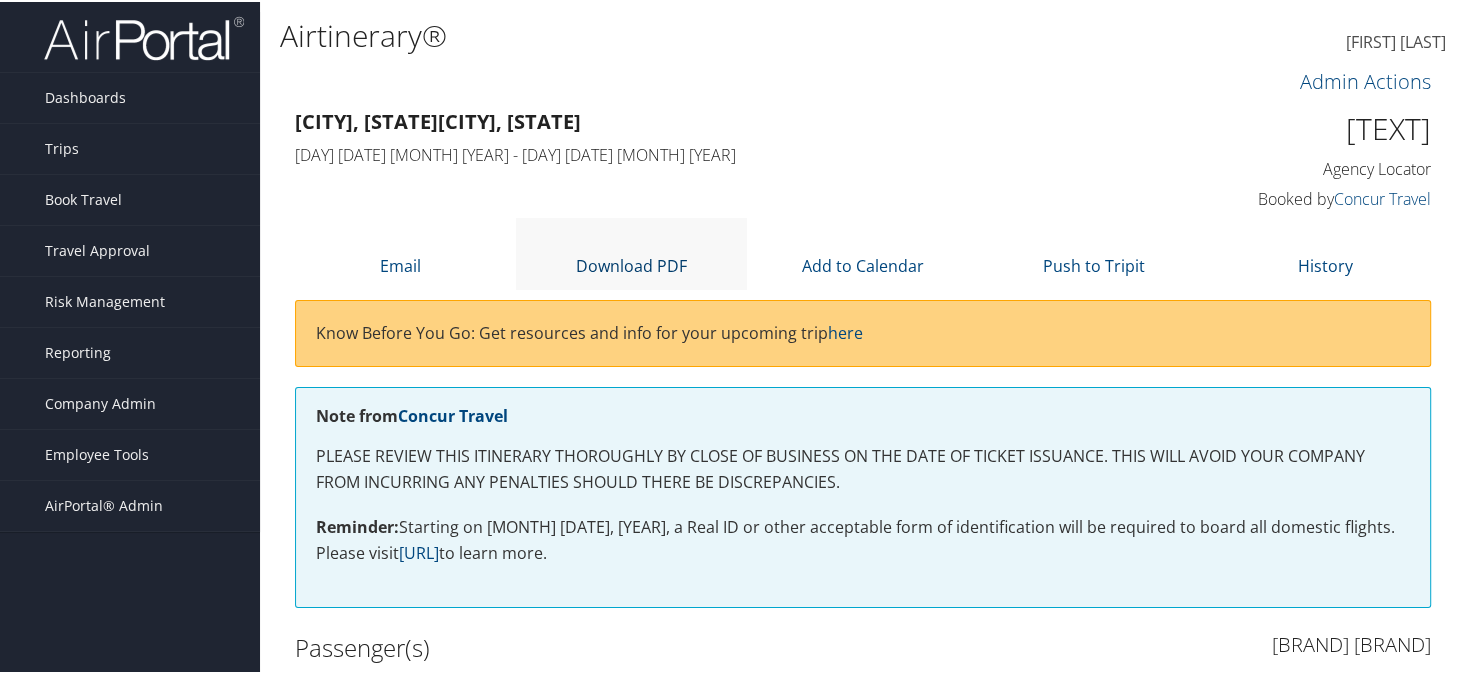 click on "Download PDF" at bounding box center [631, 264] 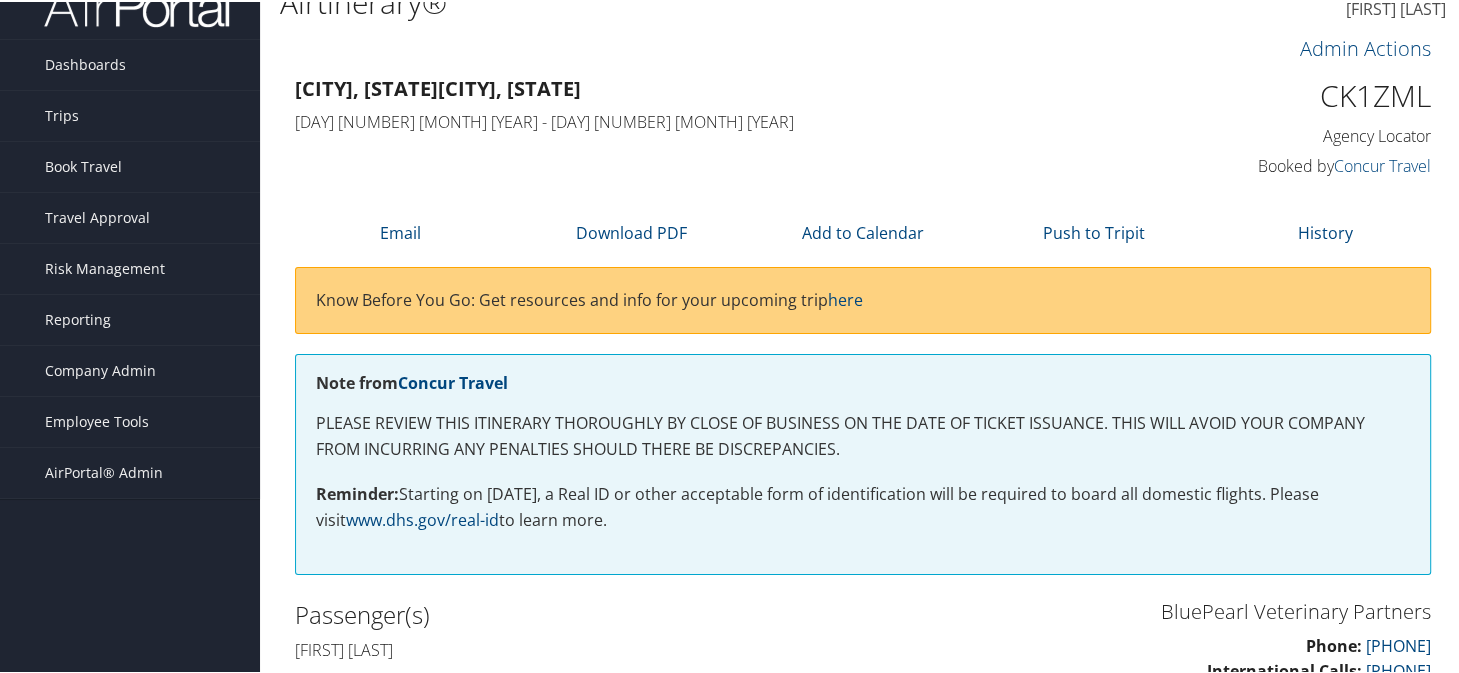 scroll, scrollTop: 0, scrollLeft: 0, axis: both 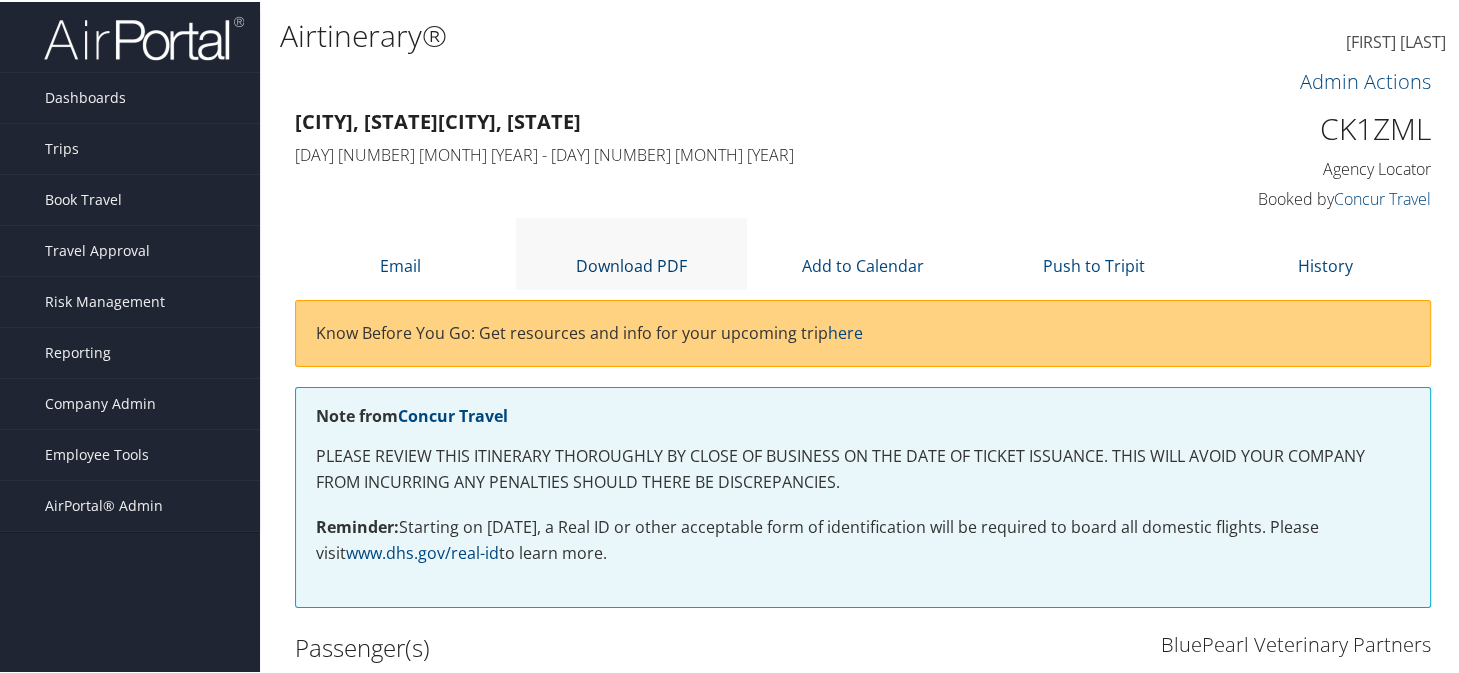 click on "Download PDF" at bounding box center [631, 264] 